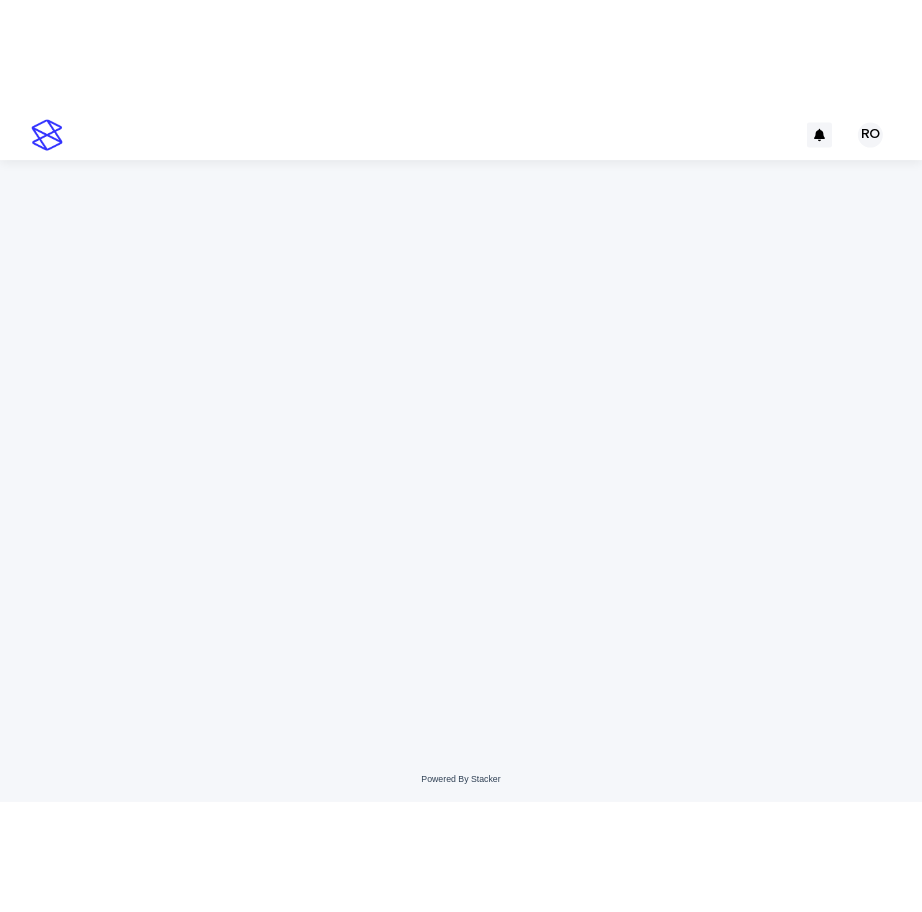 scroll, scrollTop: 0, scrollLeft: 0, axis: both 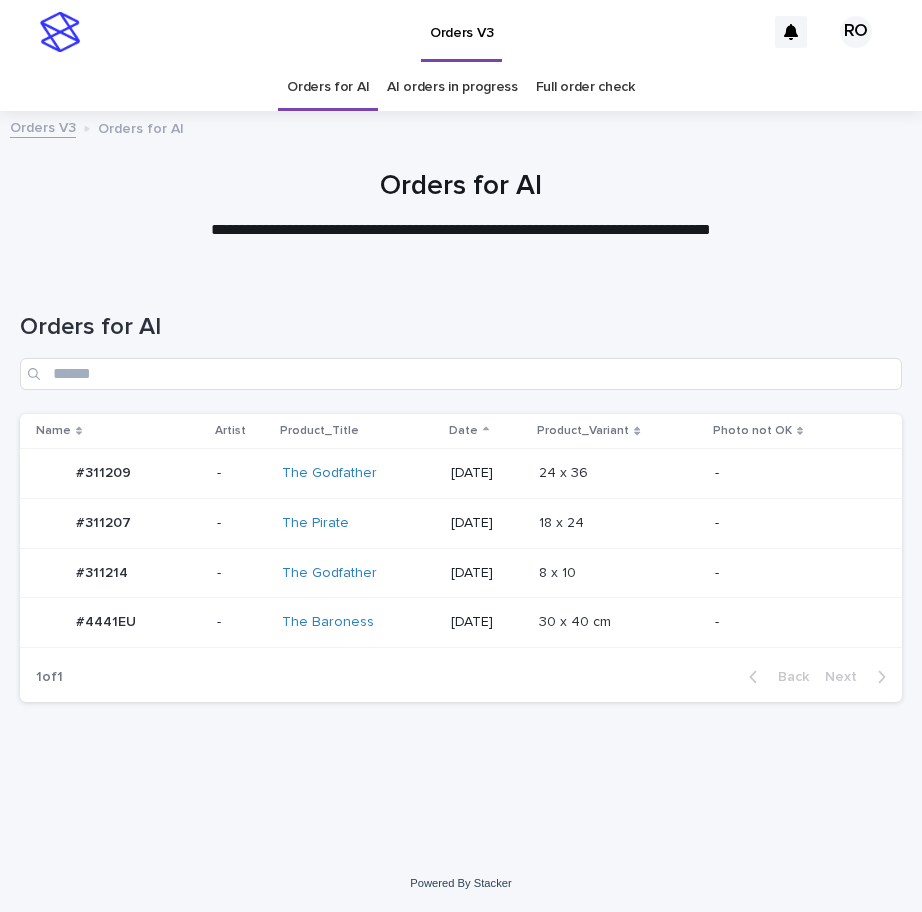 click on "-" at bounding box center (792, 523) 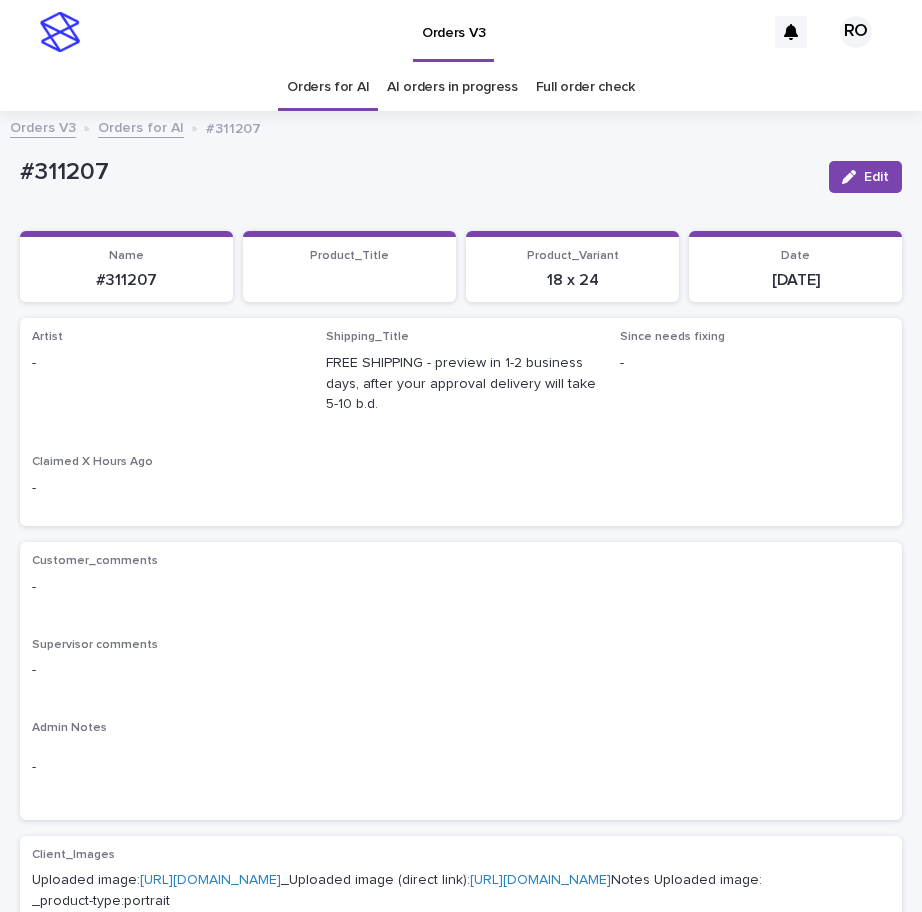 drag, startPoint x: 844, startPoint y: 177, endPoint x: 428, endPoint y: 327, distance: 442.21713 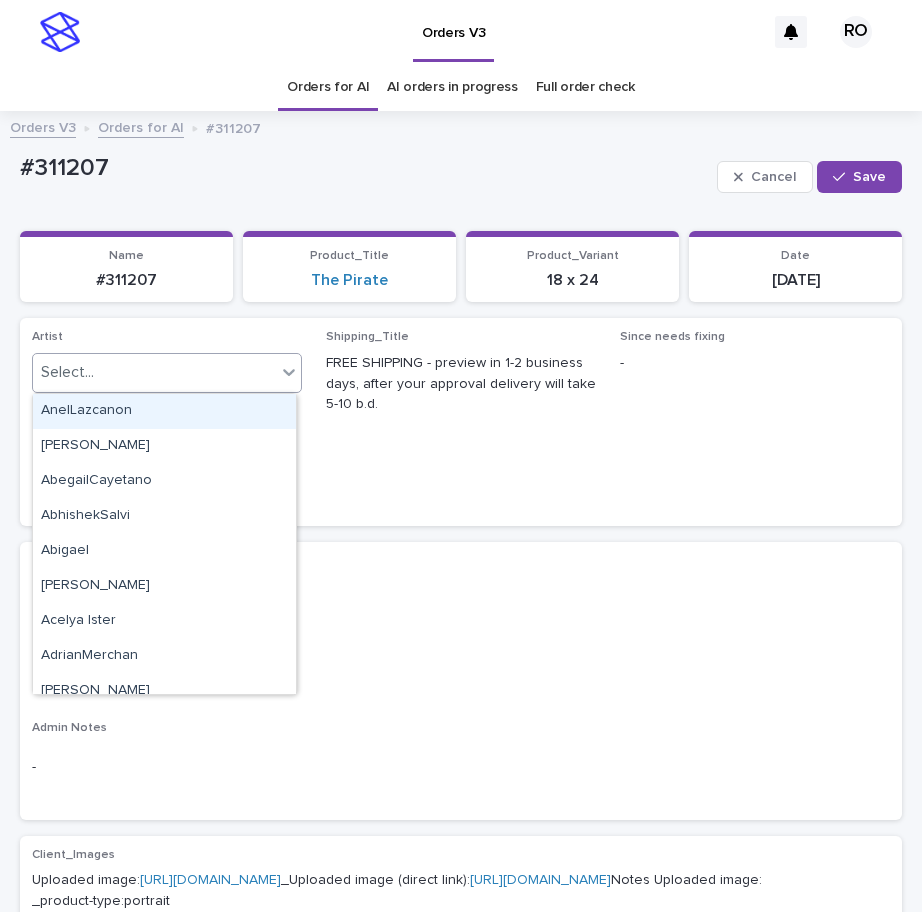 paste on "******" 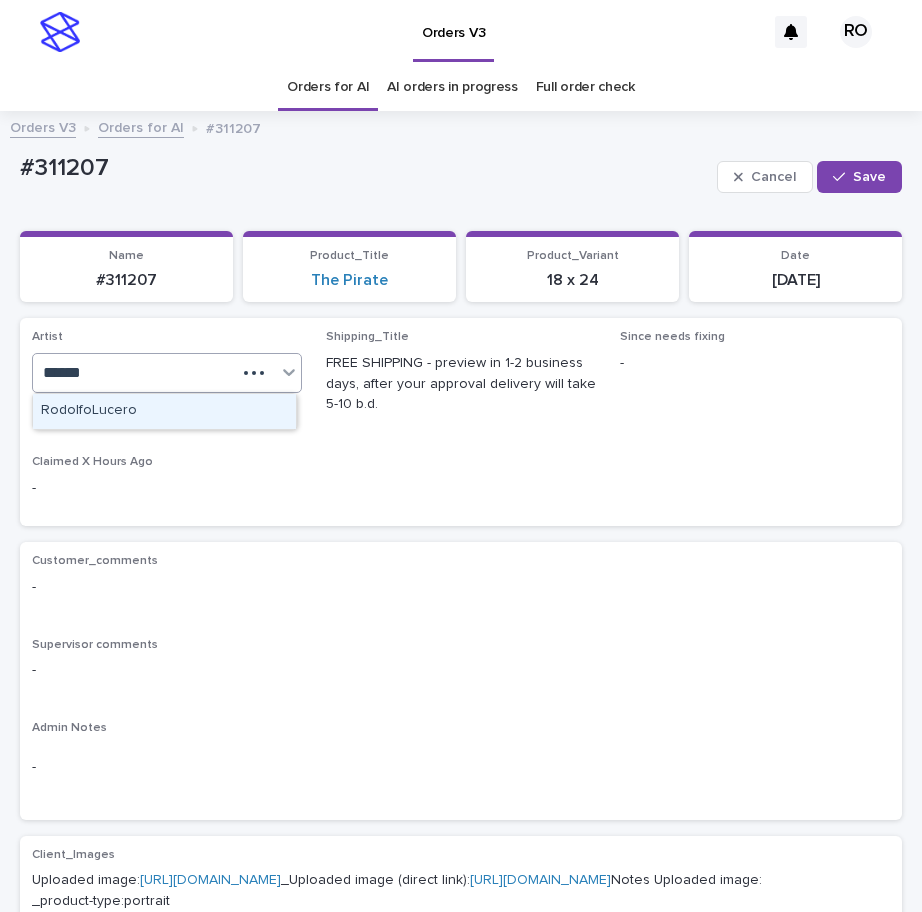 click on "RodolfoLucero" at bounding box center [164, 411] 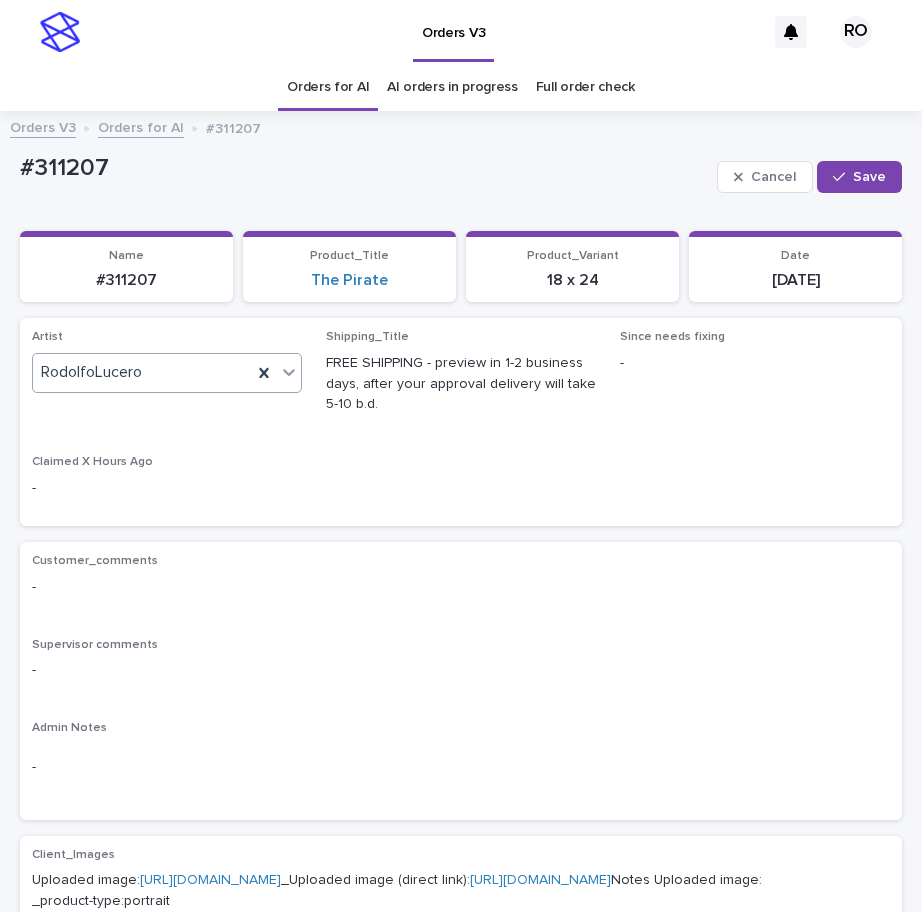 click on "Save" at bounding box center (859, 177) 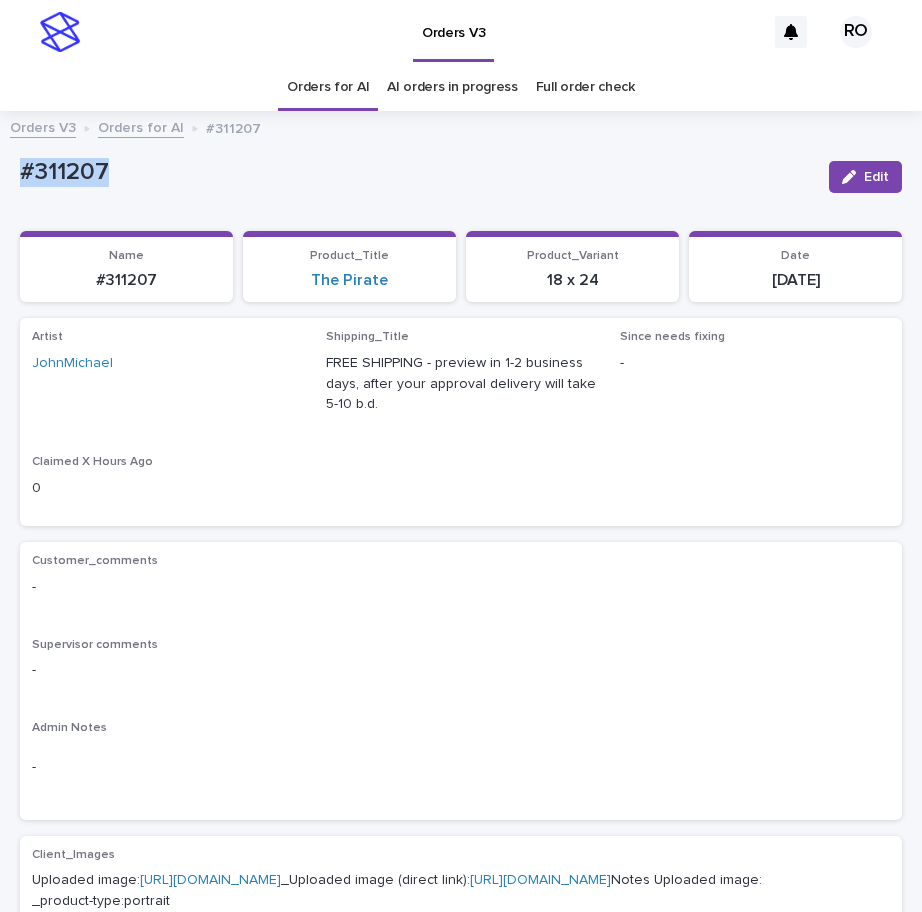 drag, startPoint x: 142, startPoint y: 177, endPoint x: 120, endPoint y: 151, distance: 34.058773 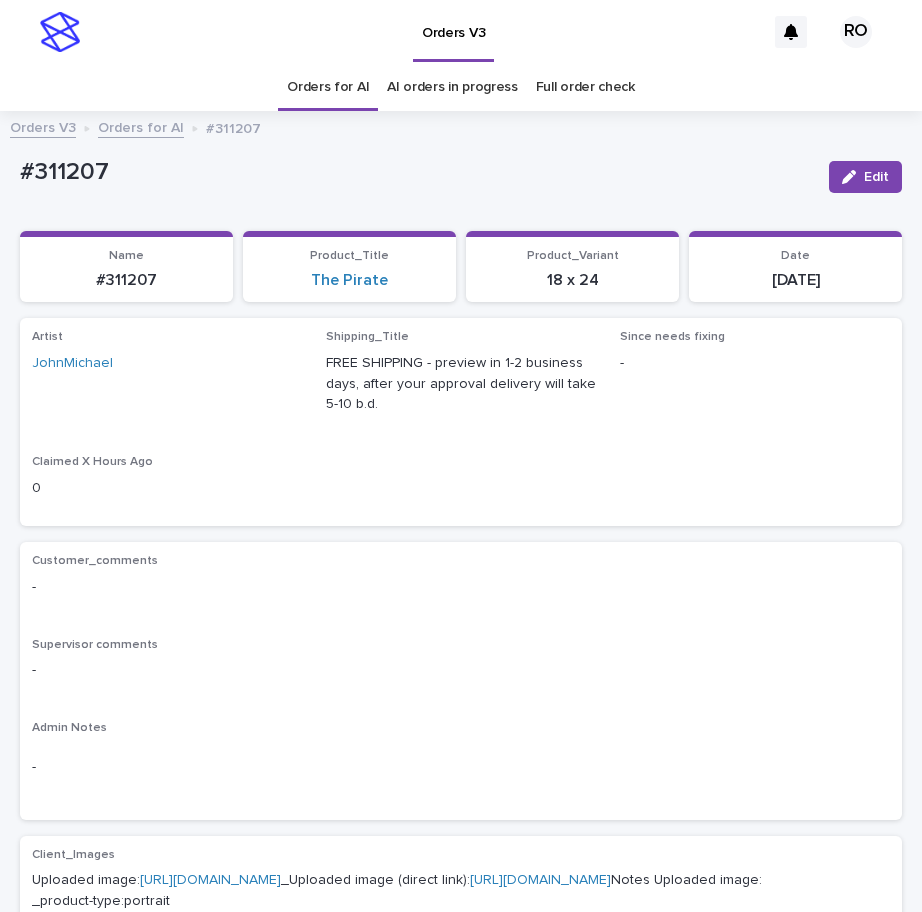click on "Artist JohnMichael   Shipping_Title FREE SHIPPING - preview in 1-2 business days, after your approval delivery will take 5-10 b.d. Since needs fixing - Claimed X Hours Ago 0" at bounding box center [461, 422] 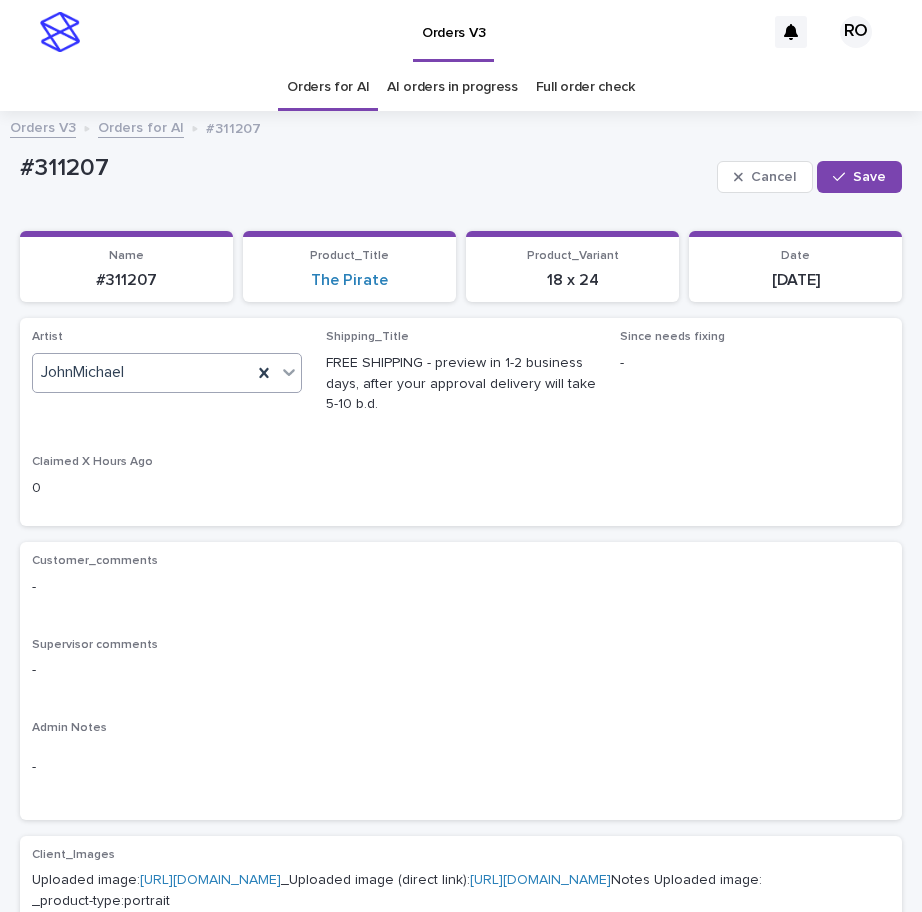 click on "JohnMichael" at bounding box center [142, 372] 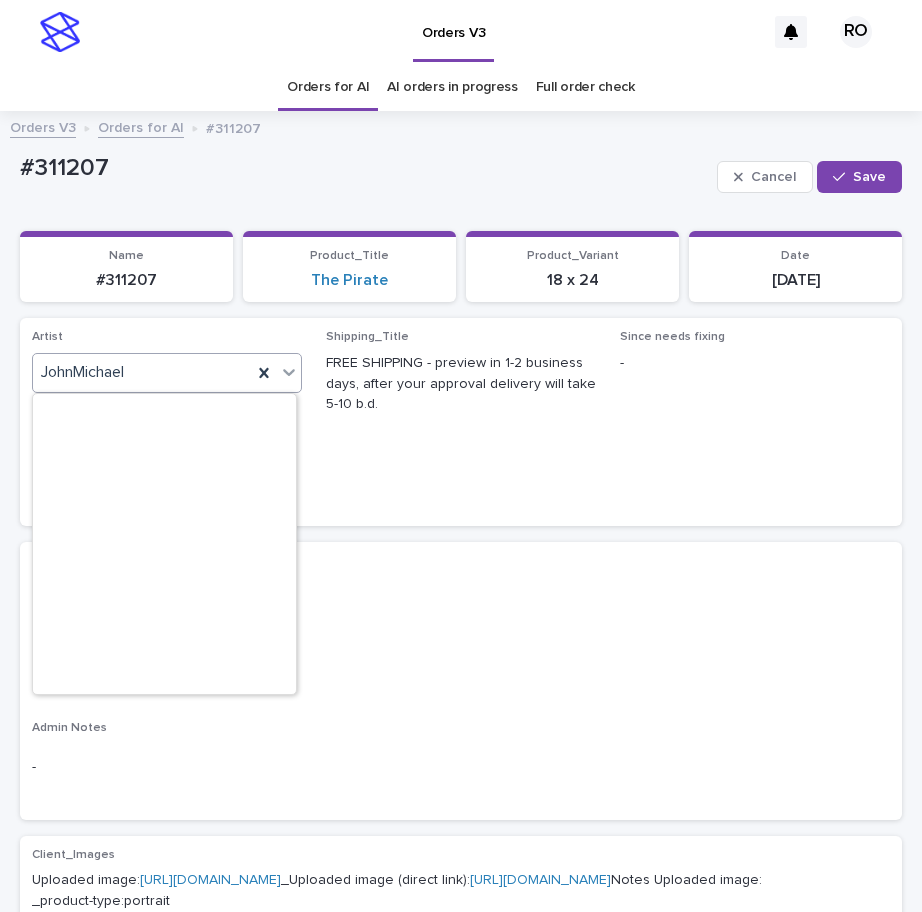 scroll, scrollTop: 6825, scrollLeft: 0, axis: vertical 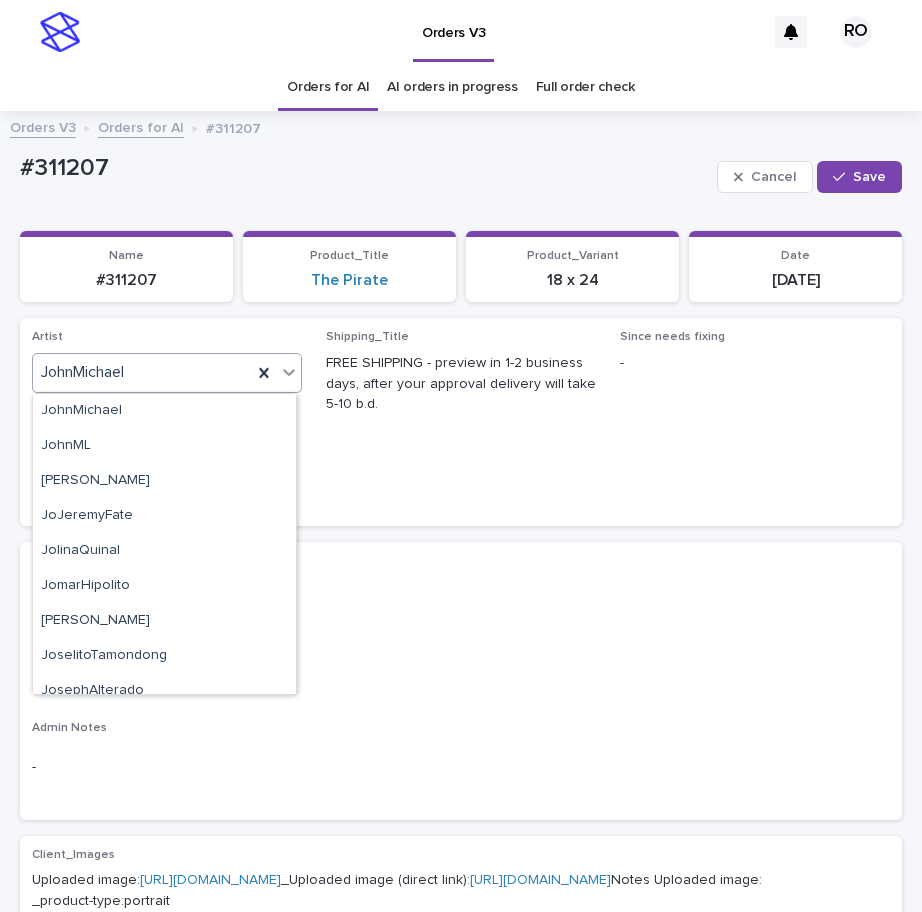 paste on "**********" 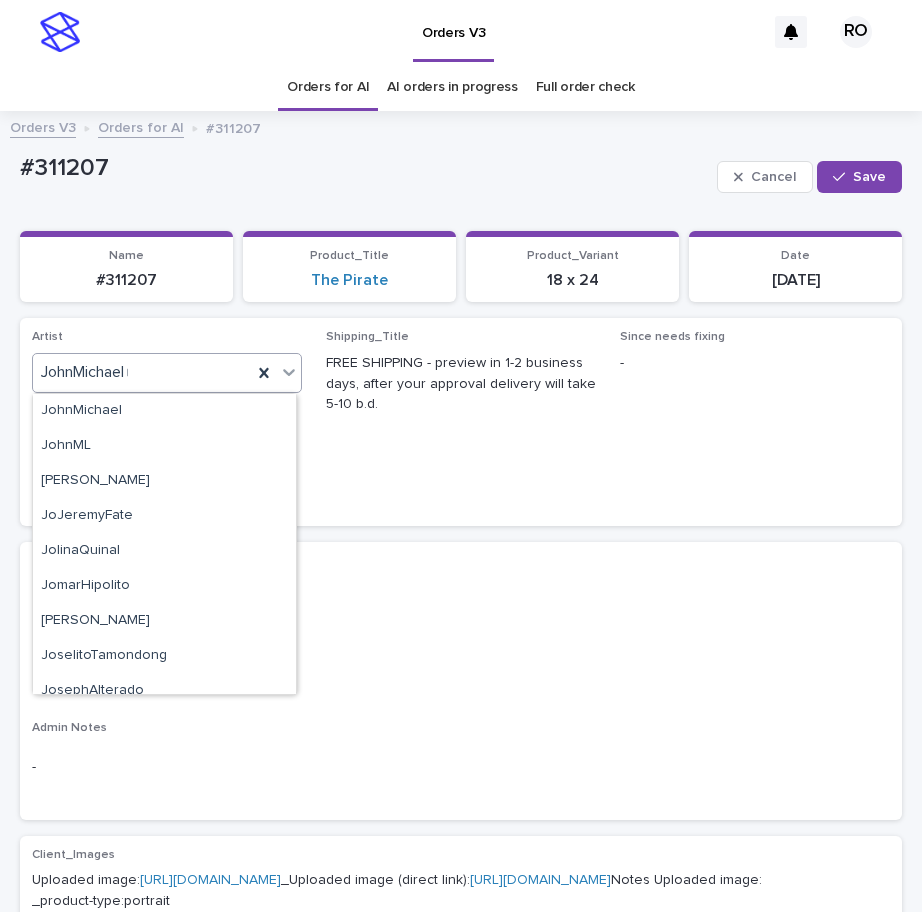 scroll, scrollTop: 0, scrollLeft: 0, axis: both 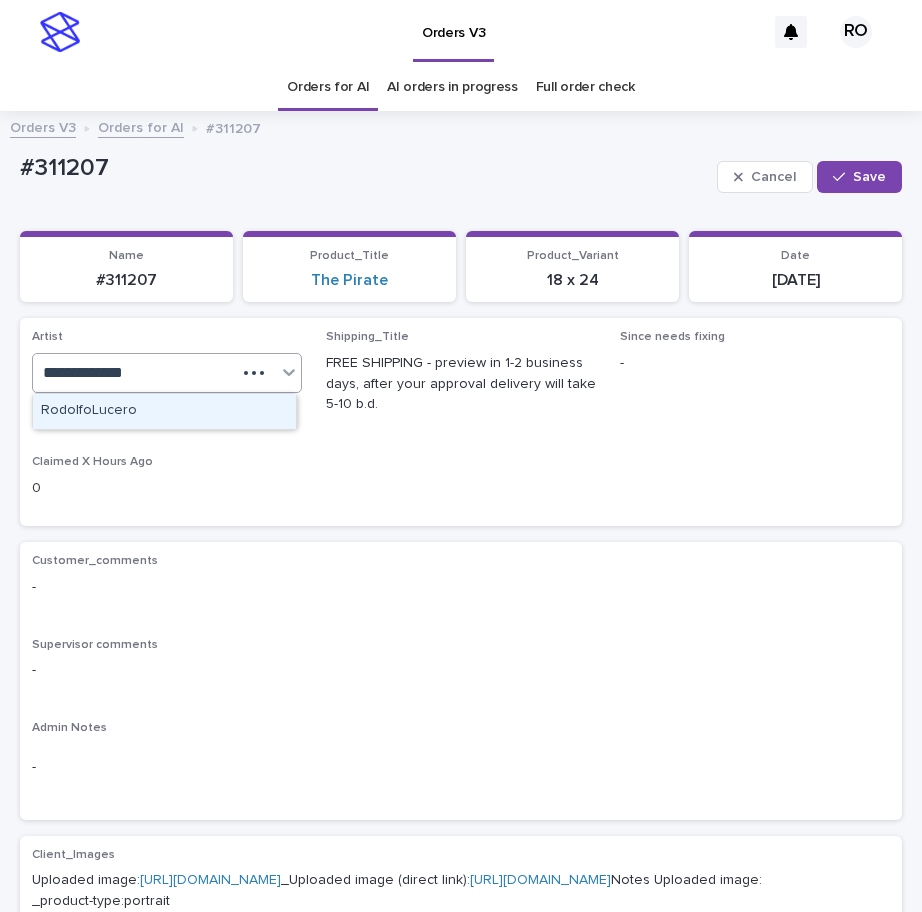 click on "RodolfoLucero" at bounding box center (164, 411) 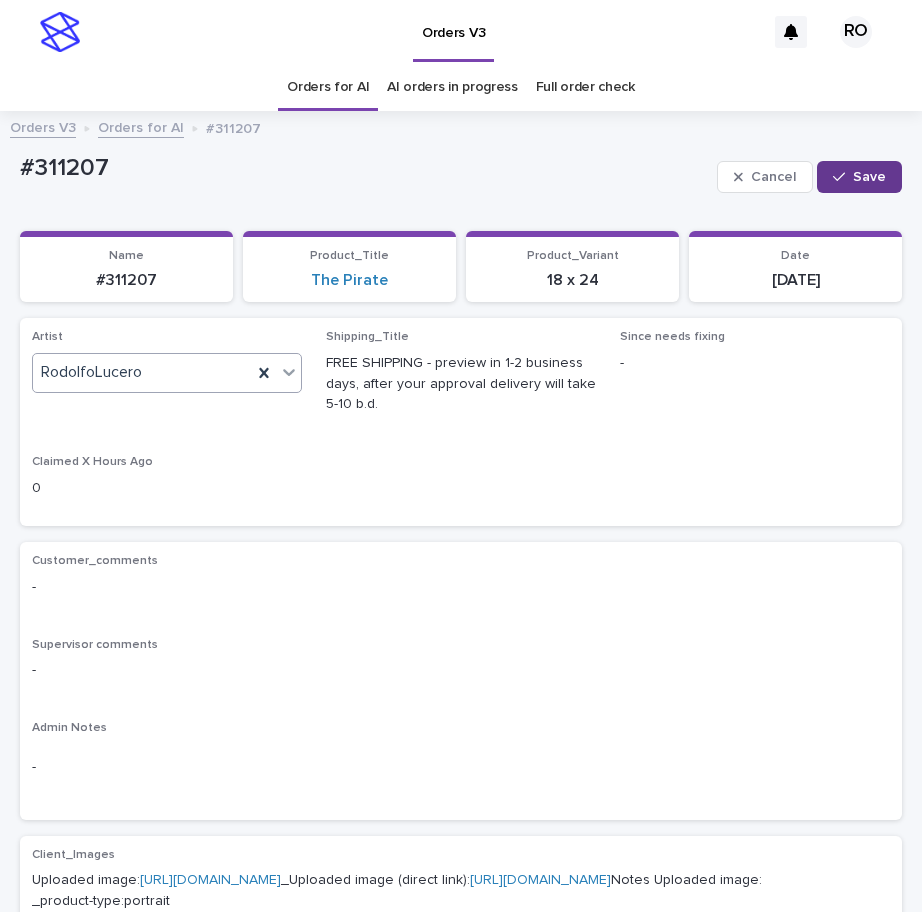 click on "Save" at bounding box center [859, 177] 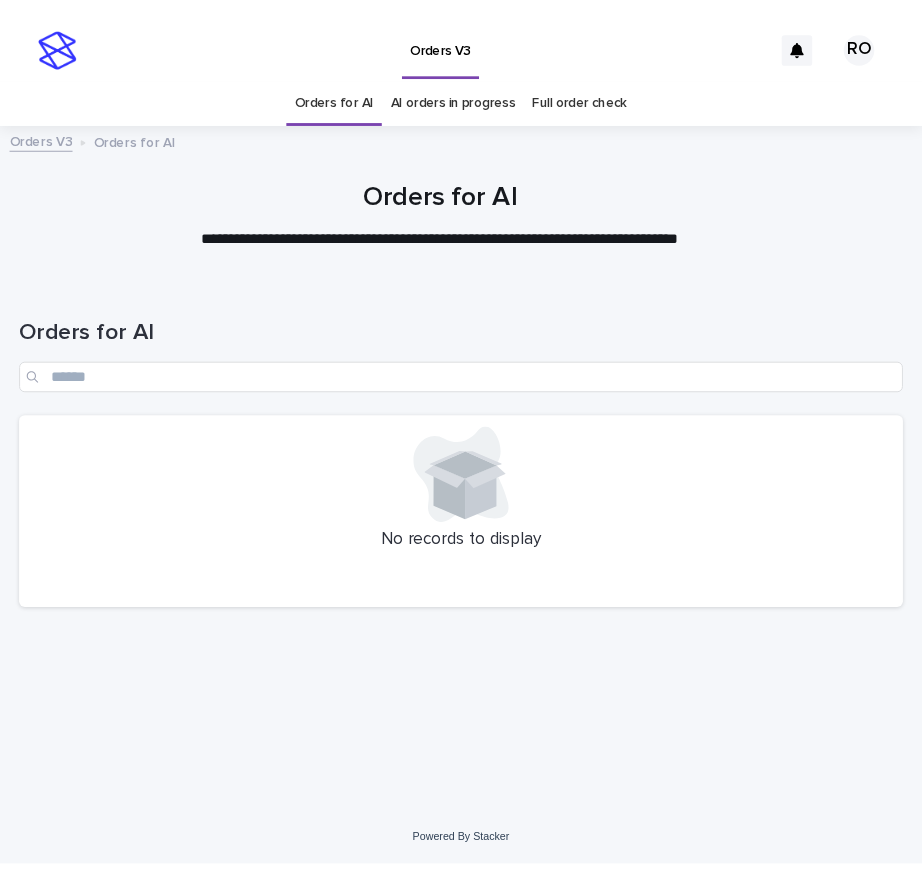 scroll, scrollTop: 0, scrollLeft: 0, axis: both 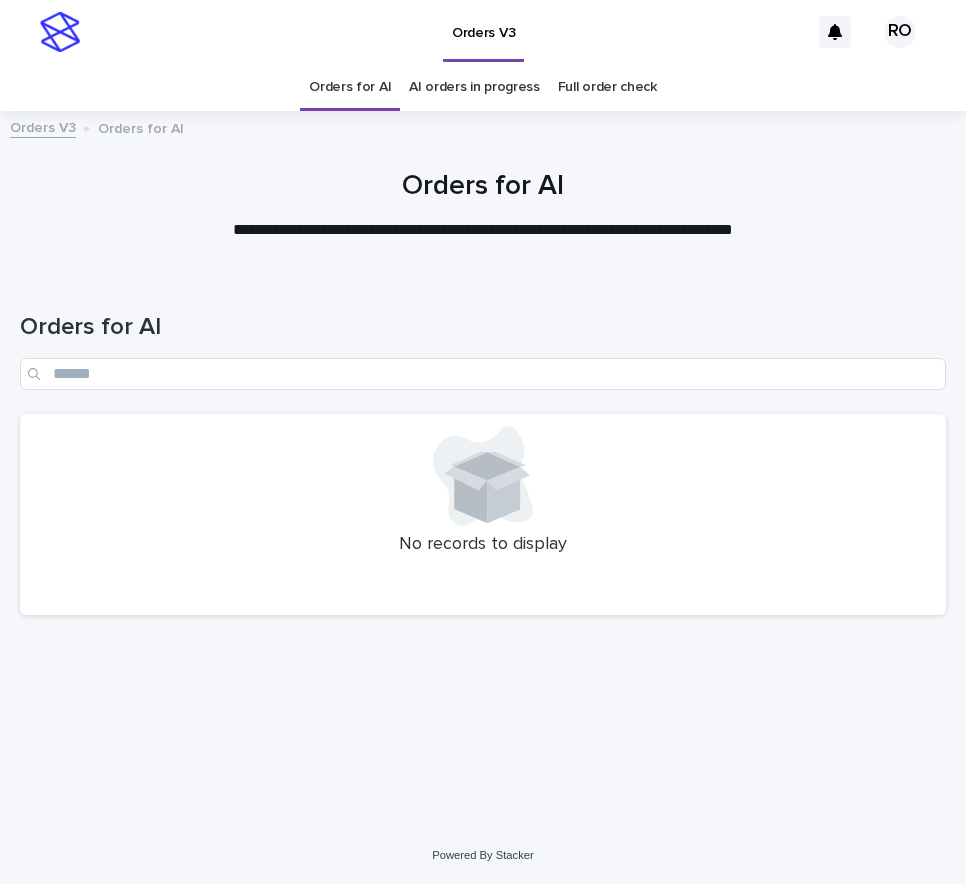 click on "Orders for AI" at bounding box center (483, 187) 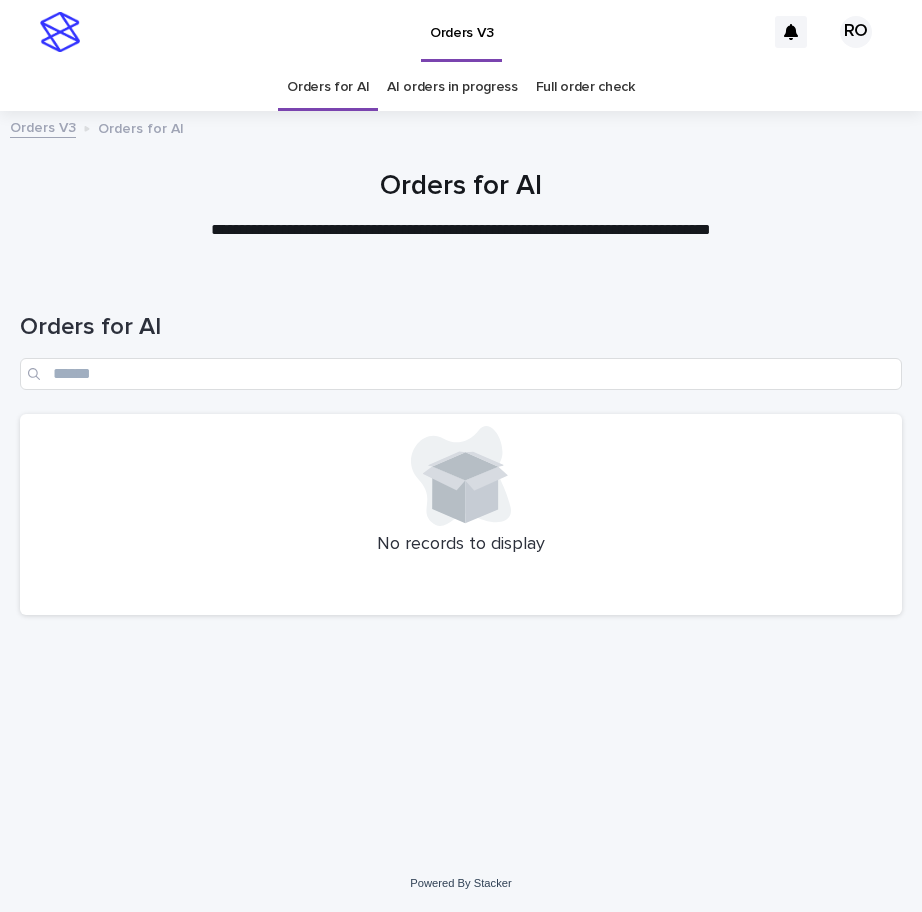 click on "AI orders in progress" at bounding box center (452, 87) 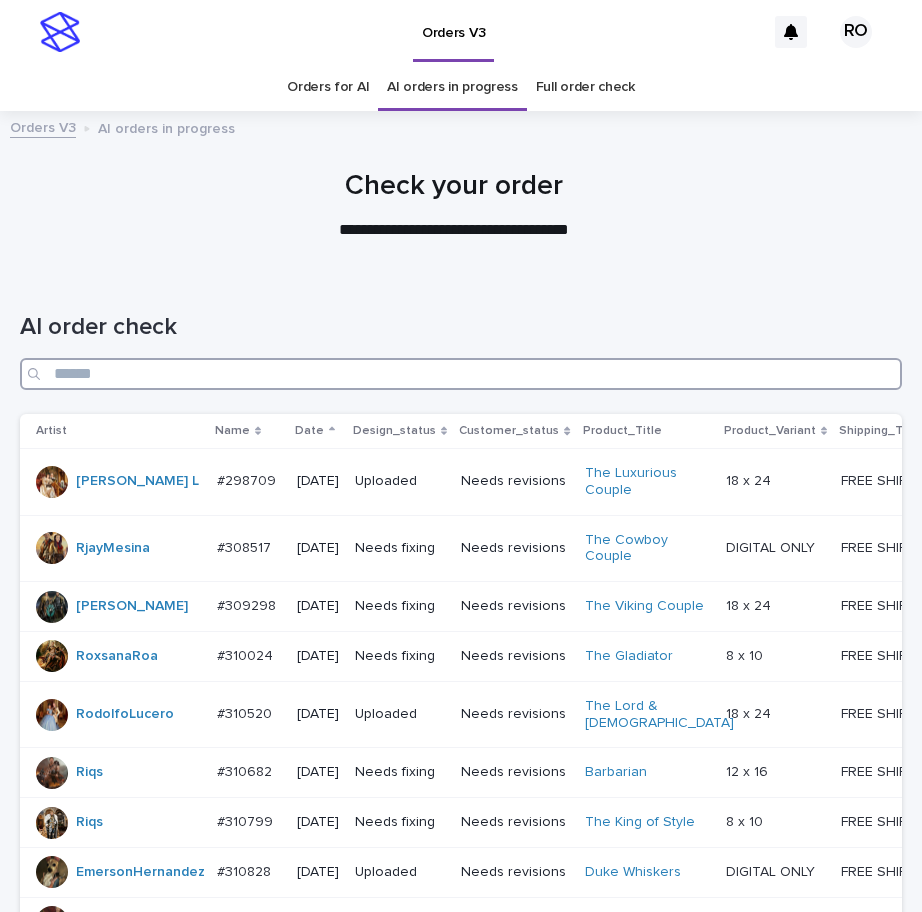 click at bounding box center [461, 374] 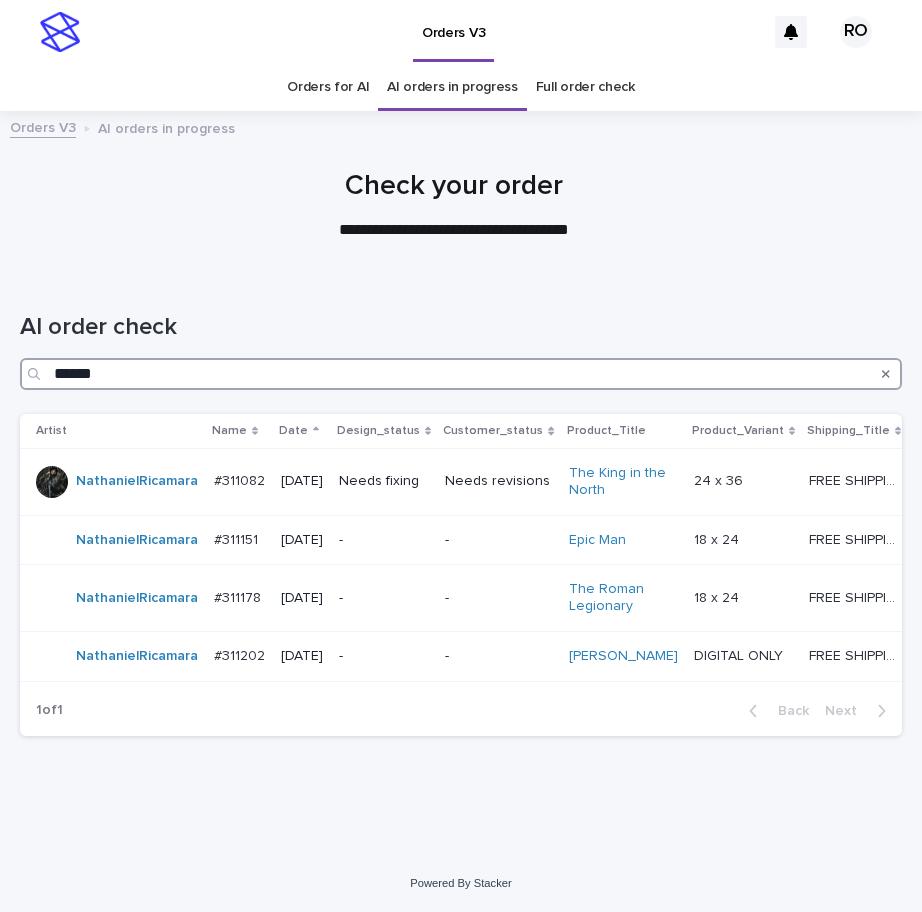 drag, startPoint x: 117, startPoint y: 381, endPoint x: 6, endPoint y: 369, distance: 111.64677 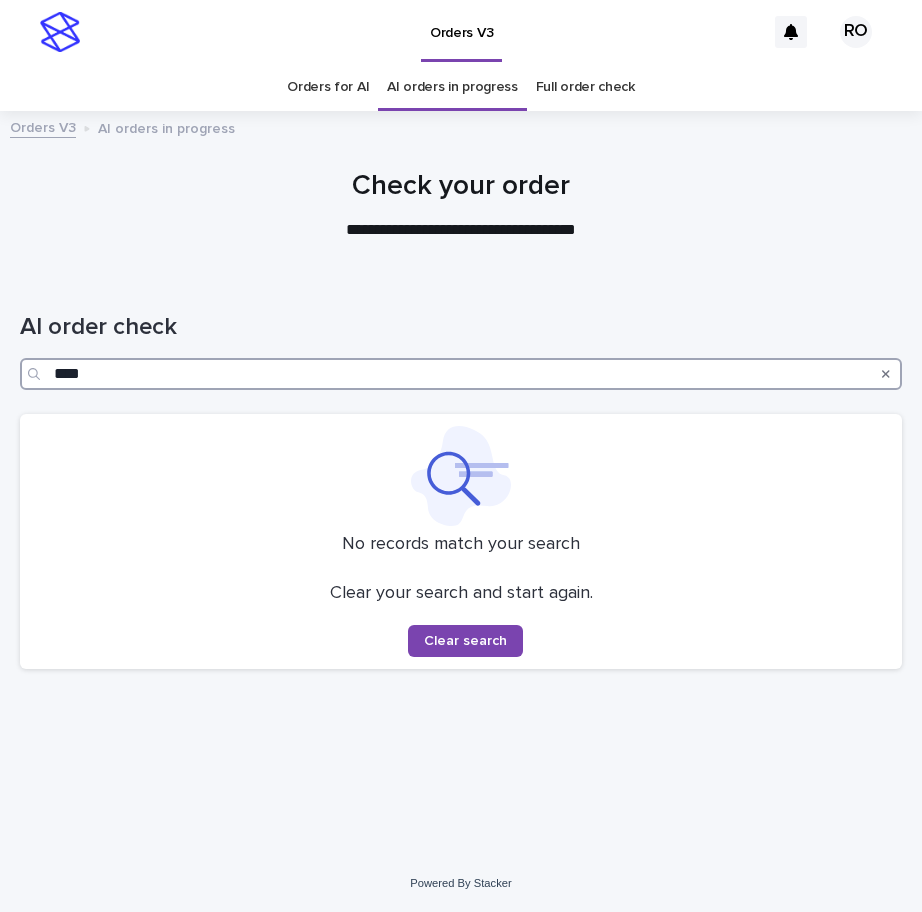 click on "****" at bounding box center [461, 374] 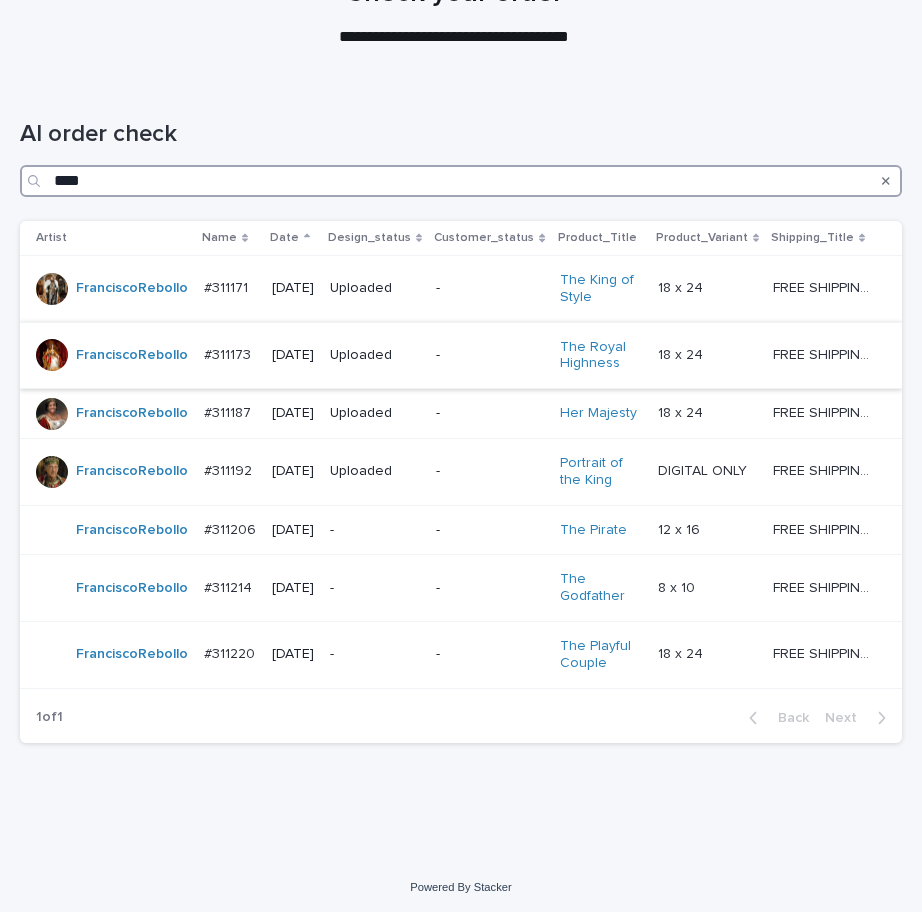 scroll, scrollTop: 200, scrollLeft: 0, axis: vertical 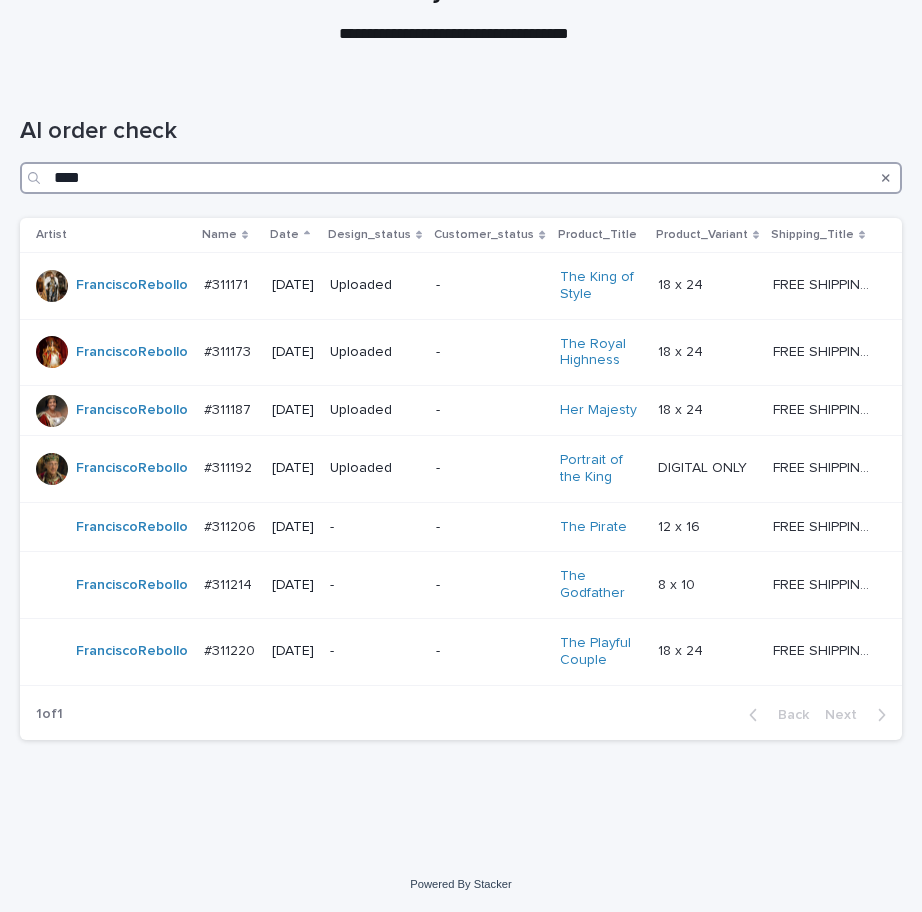 drag, startPoint x: 87, startPoint y: 179, endPoint x: 3, endPoint y: 178, distance: 84.00595 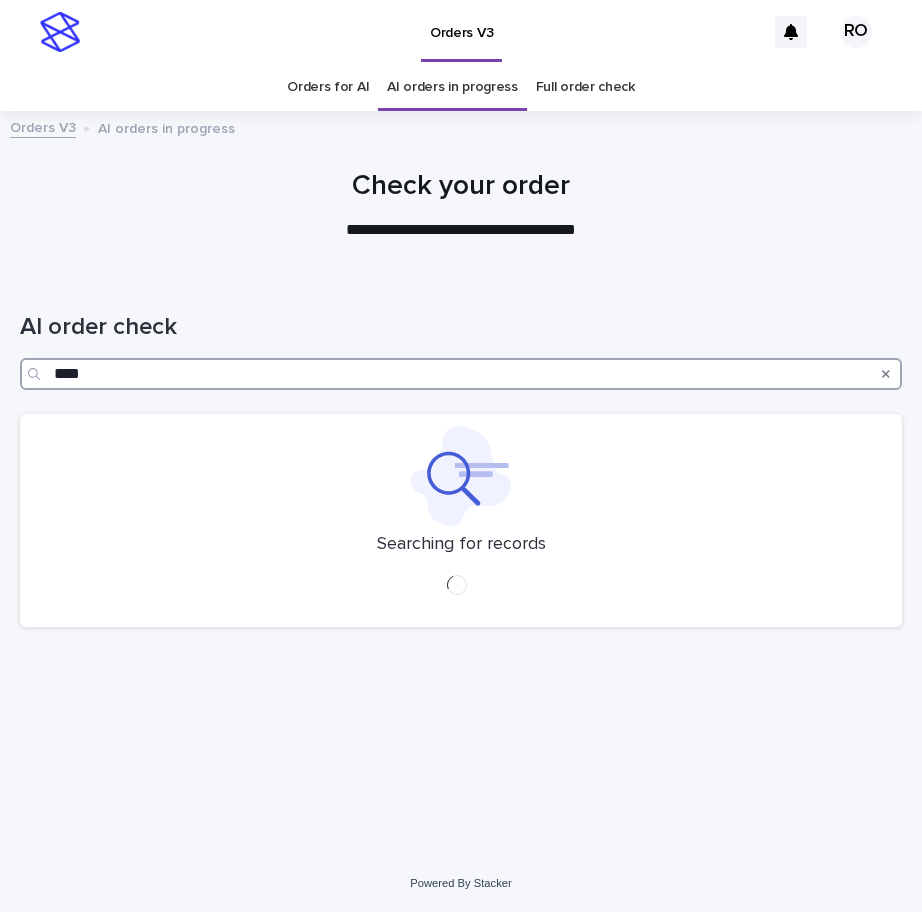 scroll, scrollTop: 0, scrollLeft: 0, axis: both 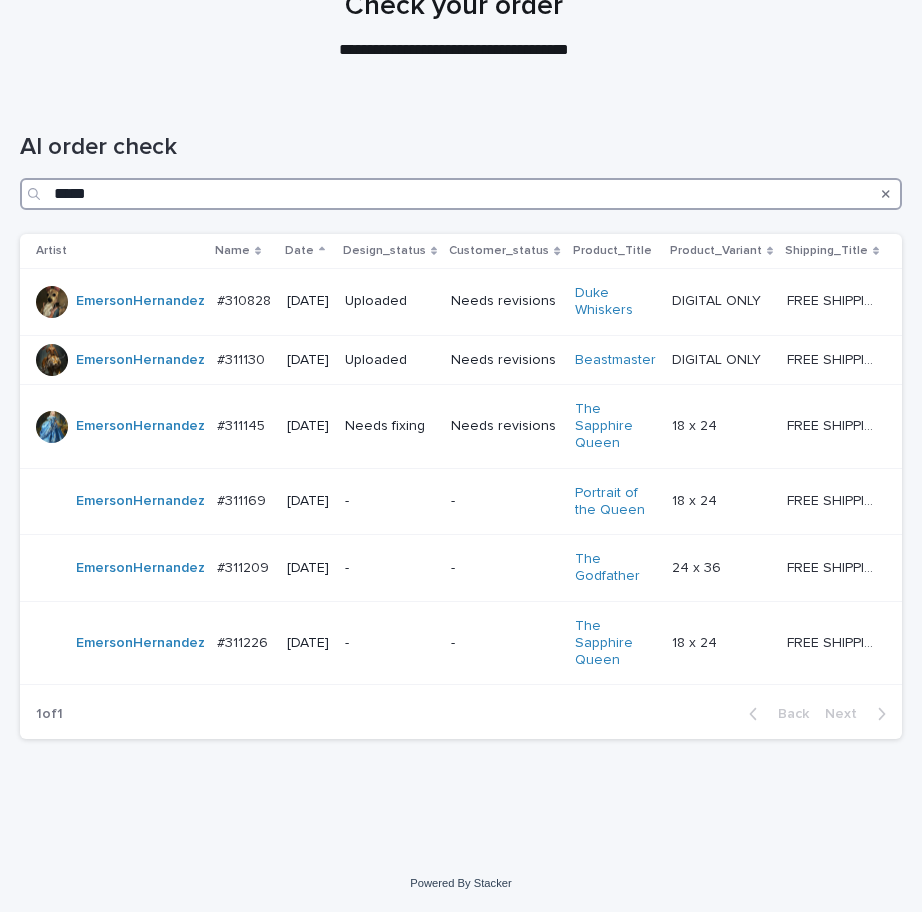 drag, startPoint x: 122, startPoint y: 191, endPoint x: 2, endPoint y: 172, distance: 121.49486 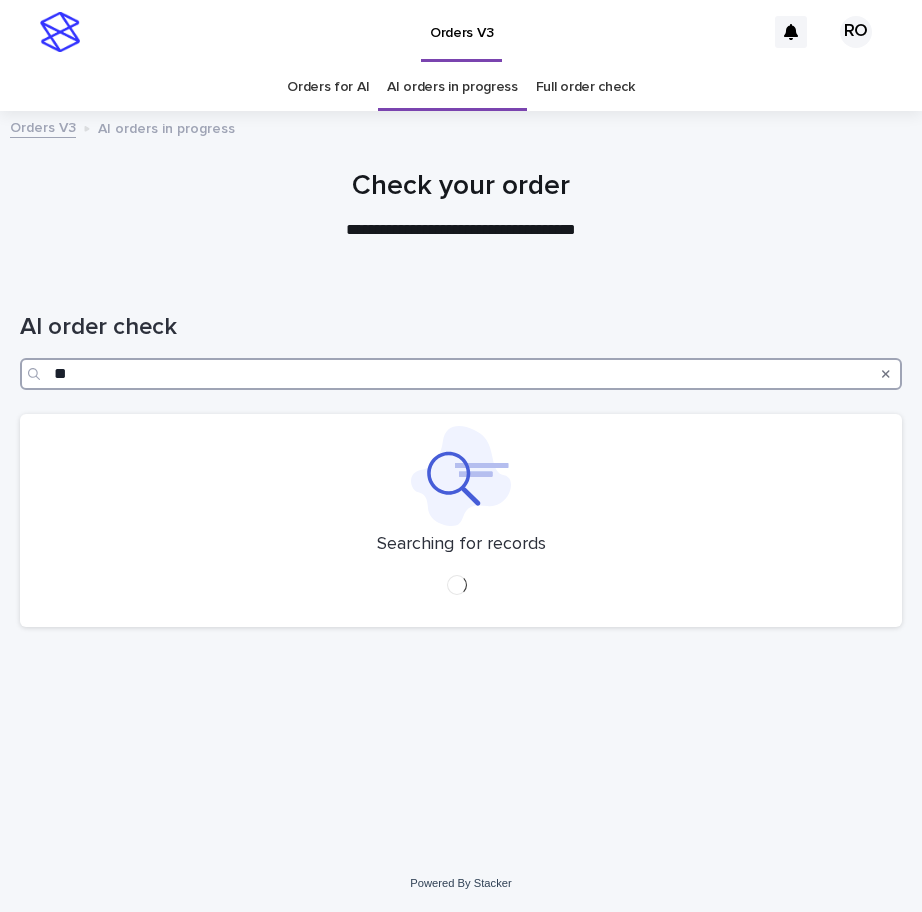 scroll, scrollTop: 0, scrollLeft: 0, axis: both 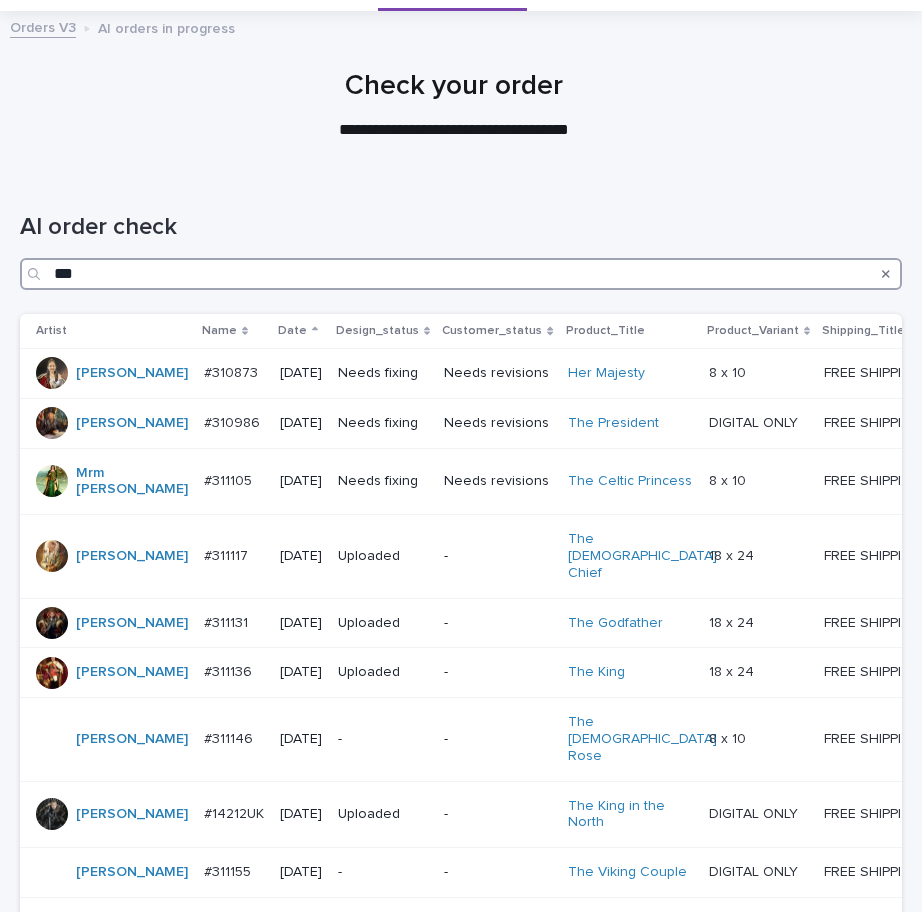 drag, startPoint x: 69, startPoint y: 279, endPoint x: 46, endPoint y: 276, distance: 23.194826 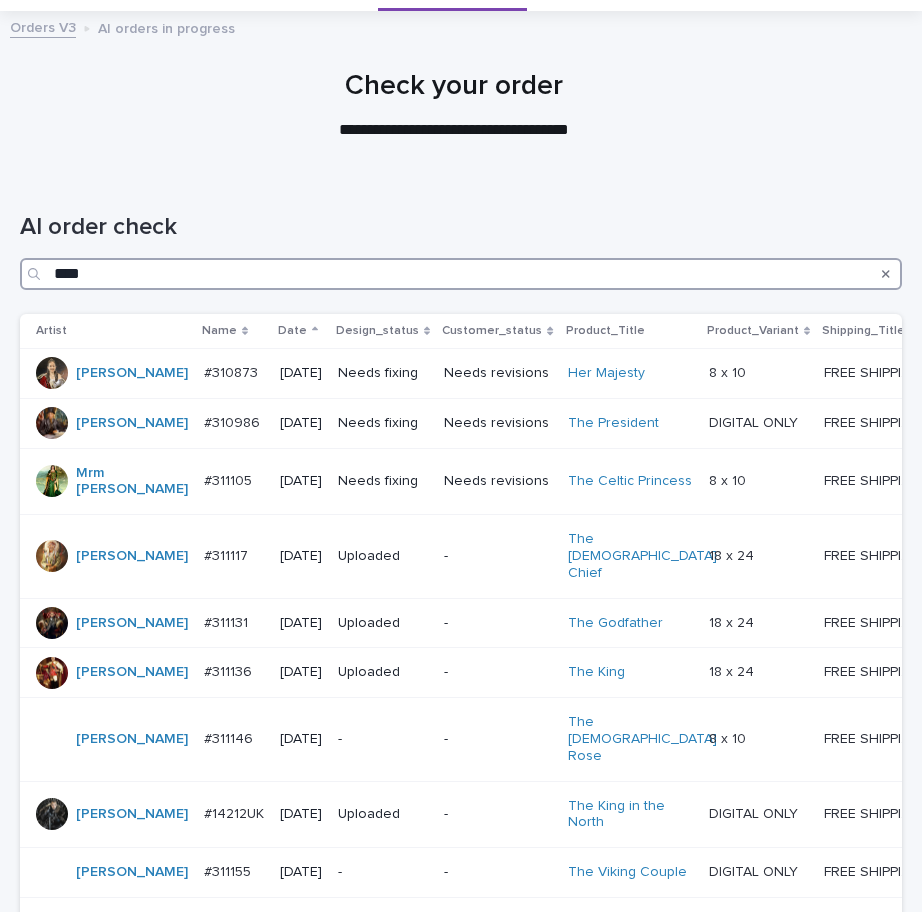 scroll, scrollTop: 0, scrollLeft: 0, axis: both 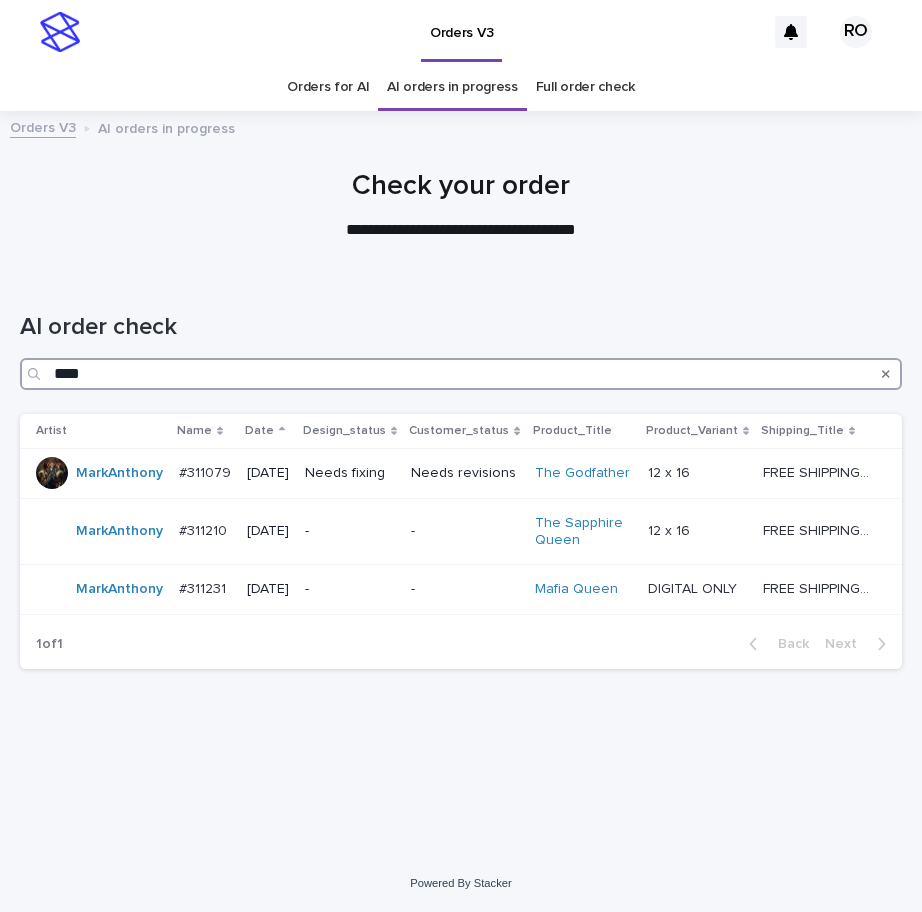 drag, startPoint x: 122, startPoint y: 377, endPoint x: -15, endPoint y: 377, distance: 137 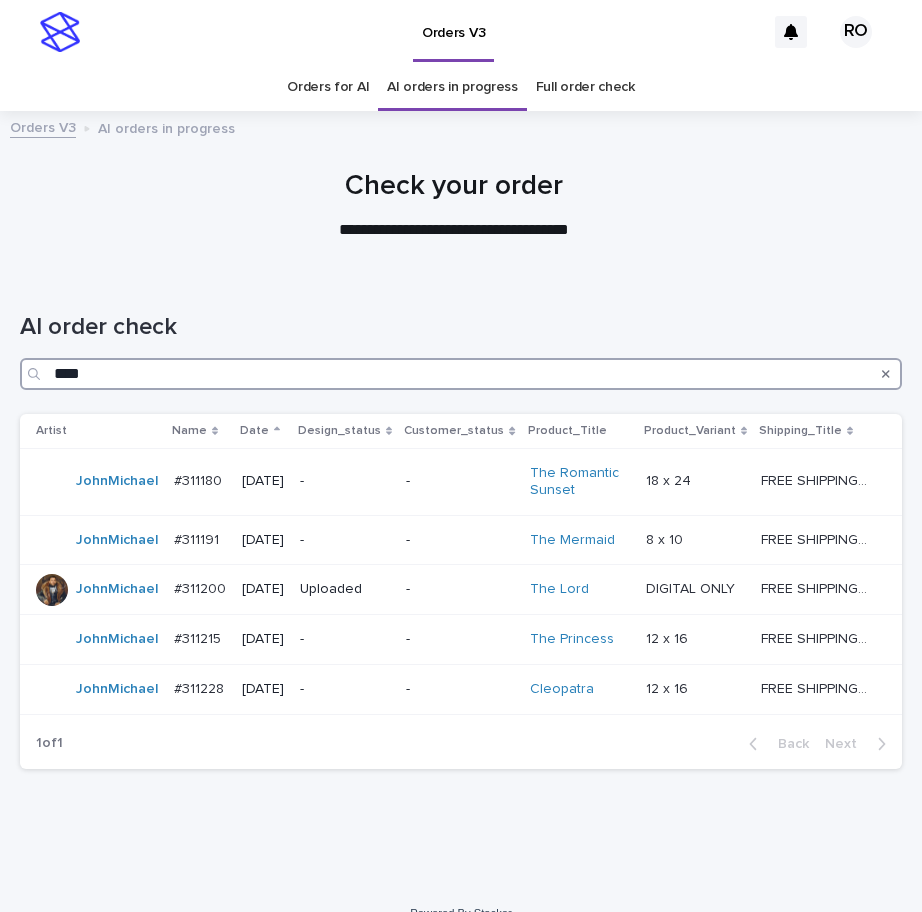 drag, startPoint x: 127, startPoint y: 375, endPoint x: -15, endPoint y: 369, distance: 142.12671 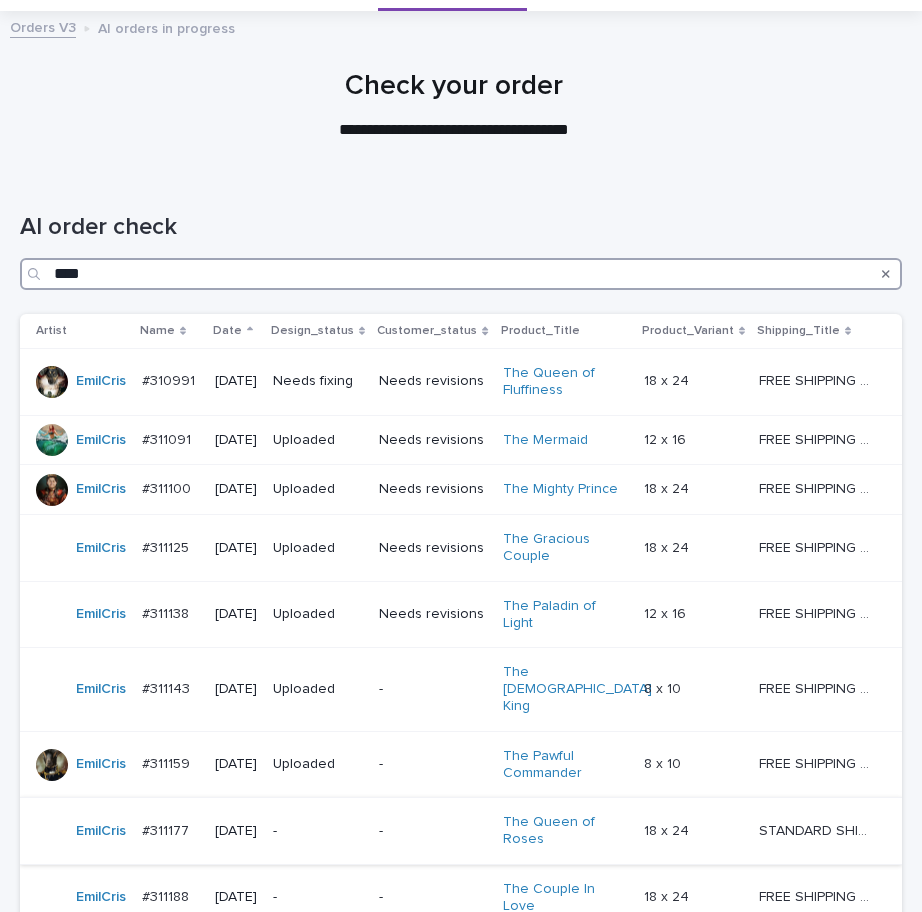 scroll, scrollTop: 0, scrollLeft: 0, axis: both 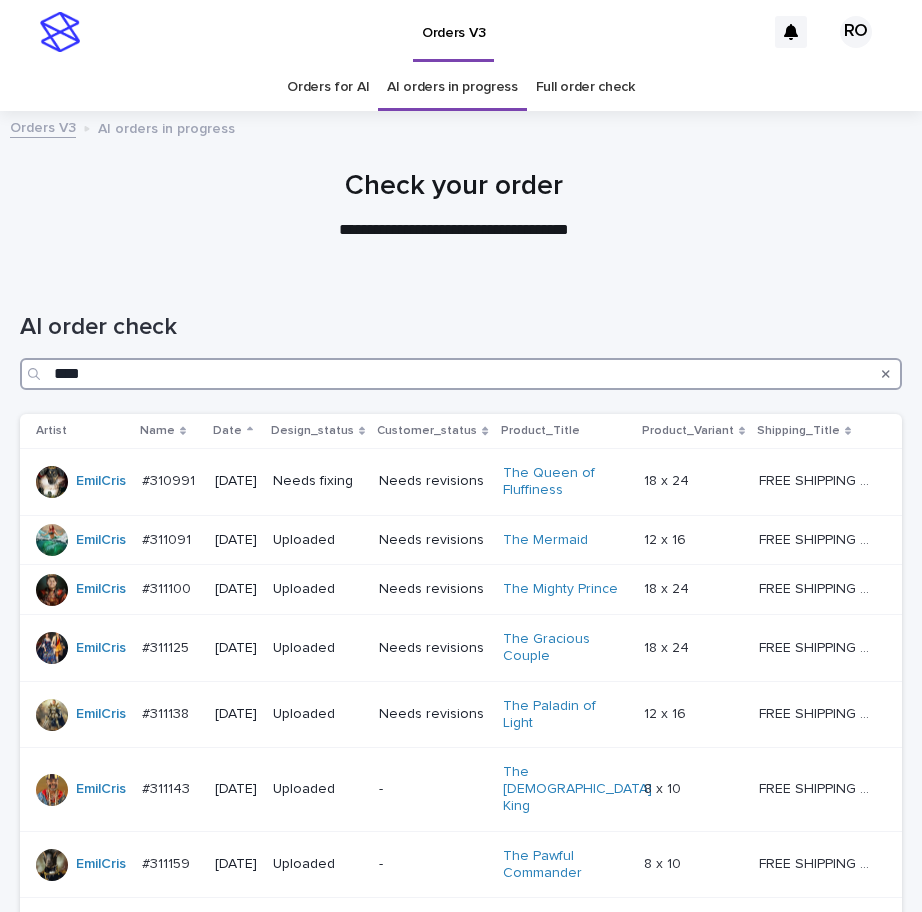 drag, startPoint x: 100, startPoint y: 378, endPoint x: 9, endPoint y: 383, distance: 91.13726 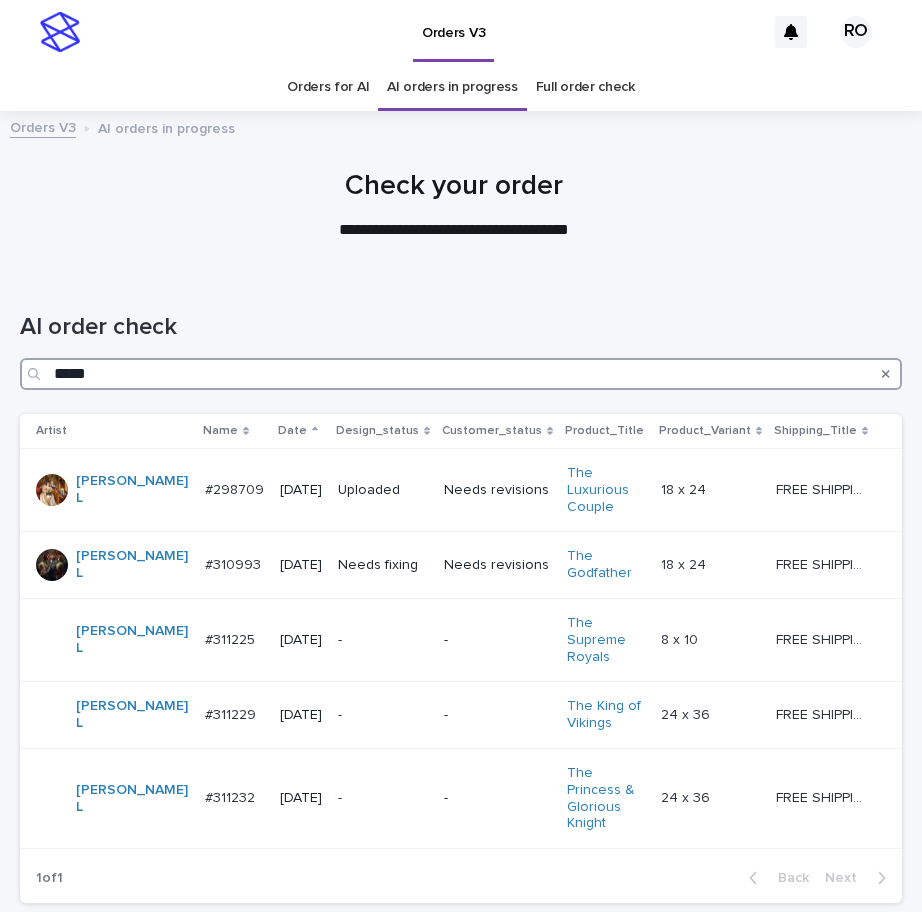 type on "*****" 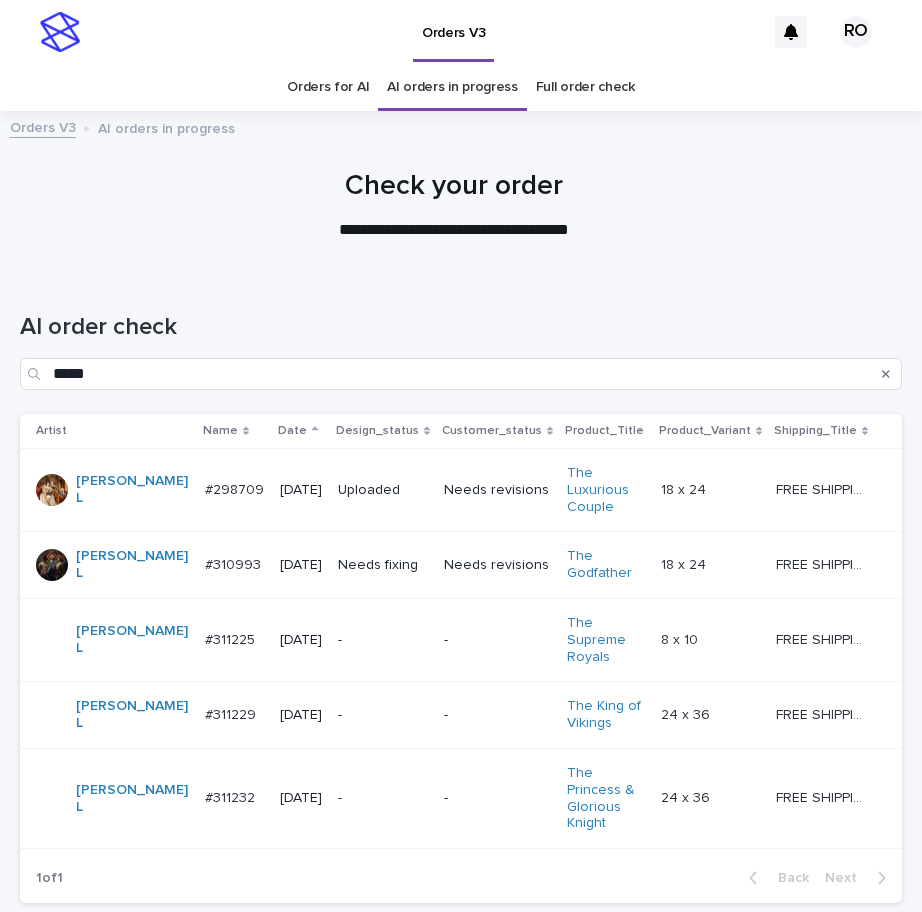 click at bounding box center (453, 197) 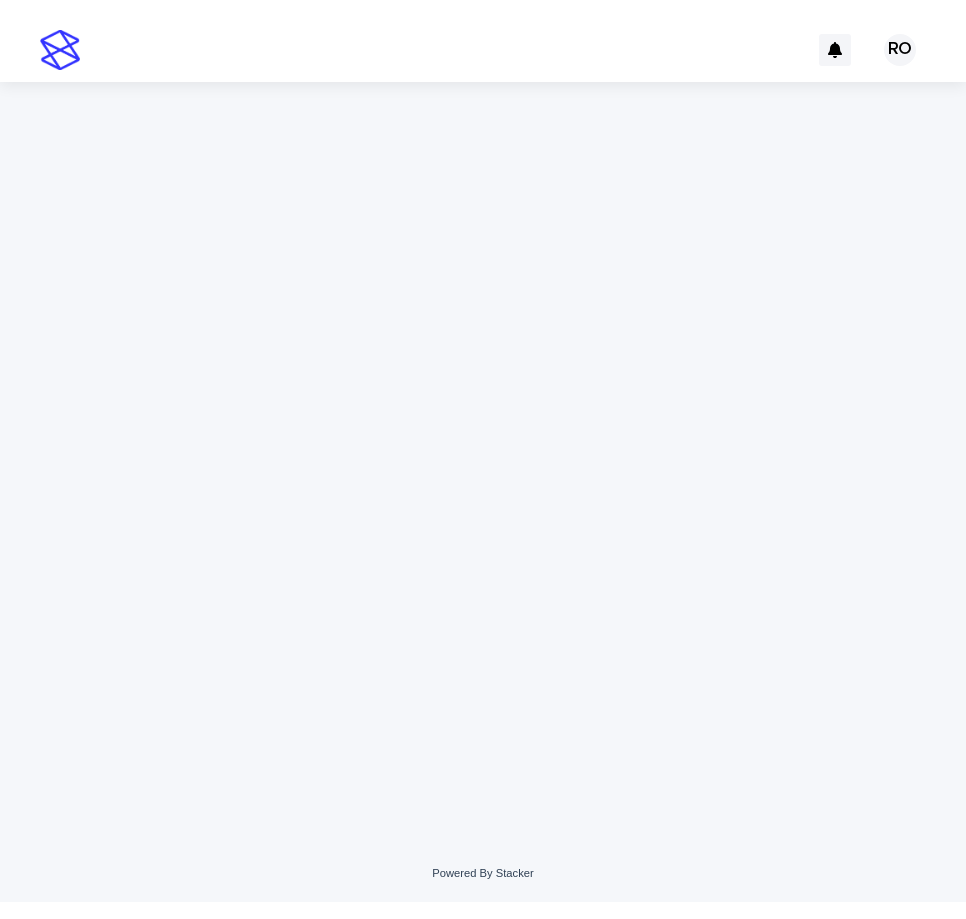 scroll, scrollTop: 0, scrollLeft: 0, axis: both 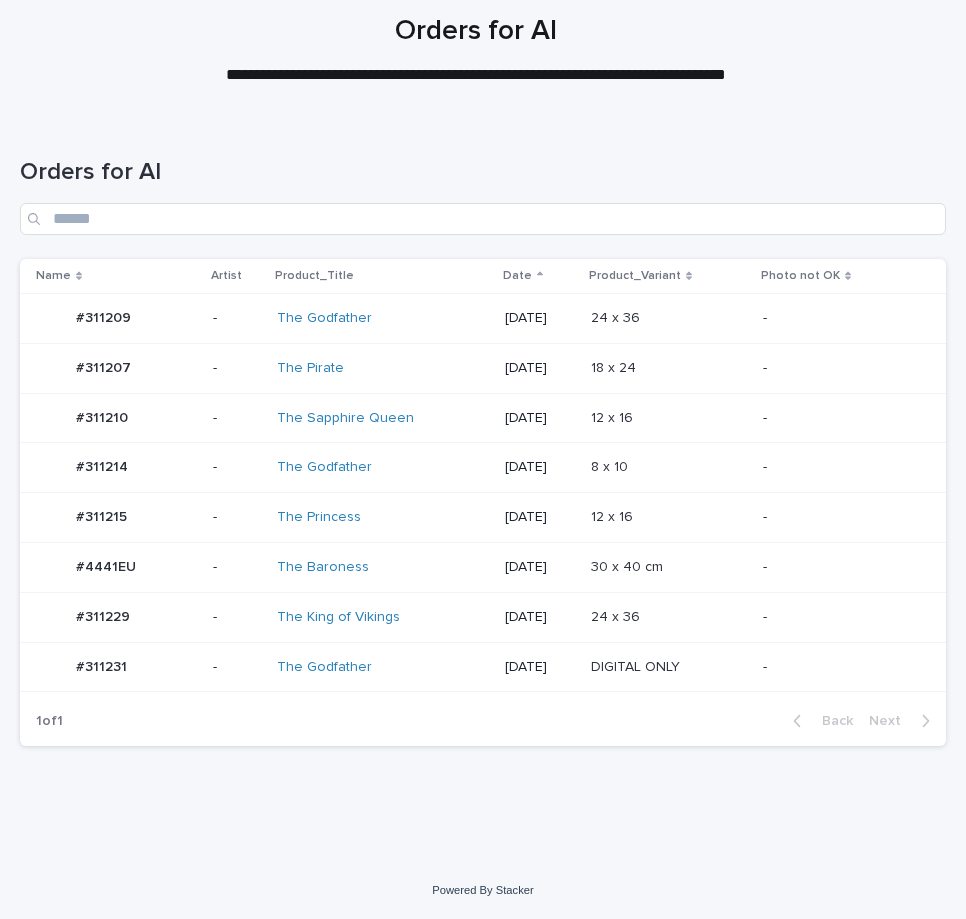 click on "#311229 #311229   - The King of Vikings   2025-07-11 24 x 36 24 x 36   -" at bounding box center (483, 617) 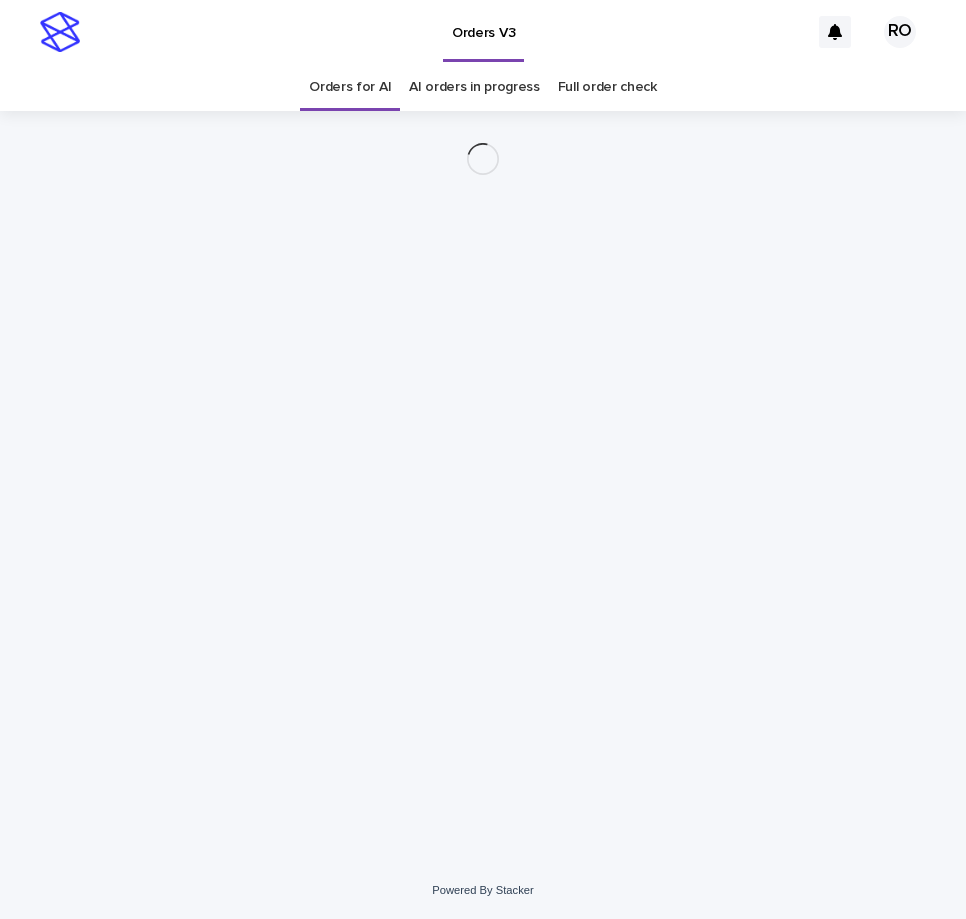 scroll, scrollTop: 0, scrollLeft: 0, axis: both 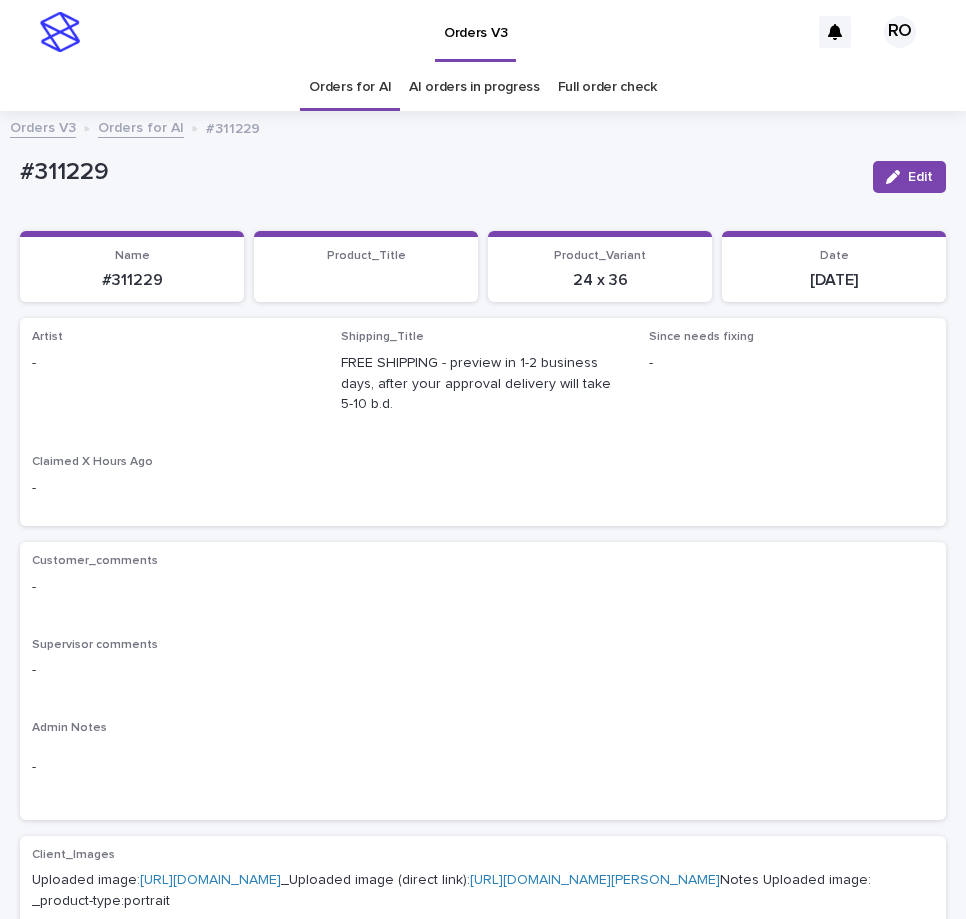drag, startPoint x: 897, startPoint y: 173, endPoint x: 360, endPoint y: 317, distance: 555.9721 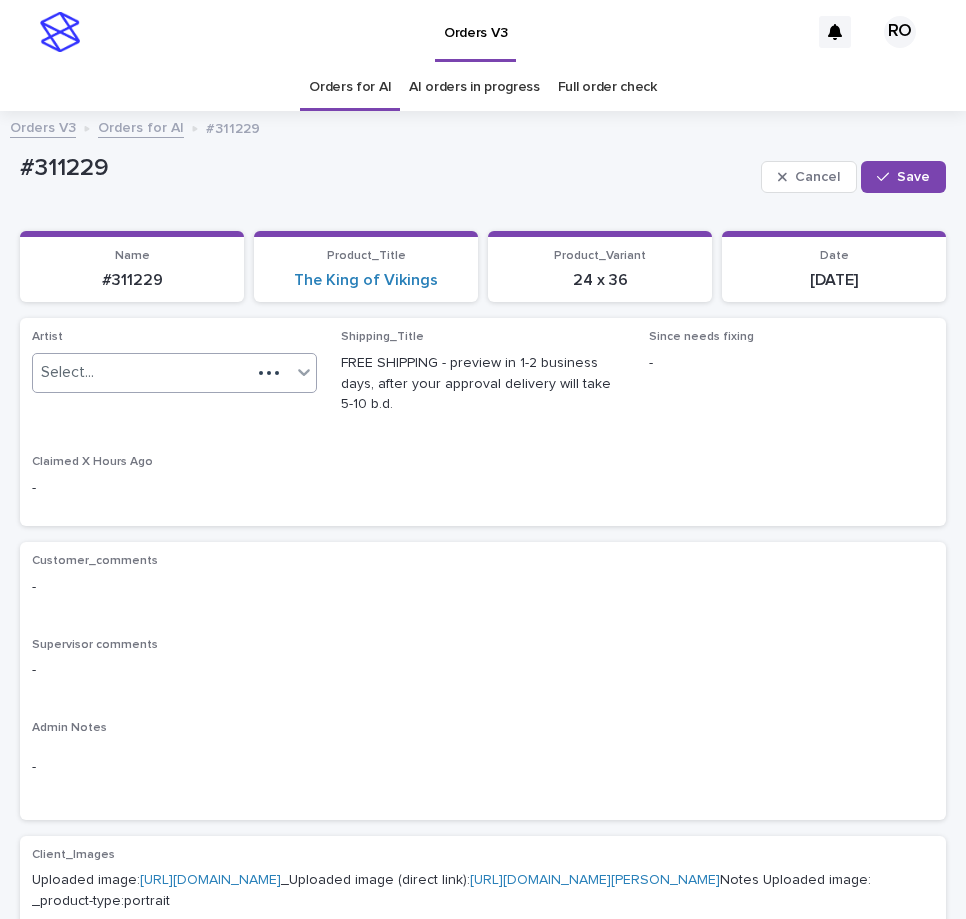 drag, startPoint x: 258, startPoint y: 370, endPoint x: 233, endPoint y: 379, distance: 26.57066 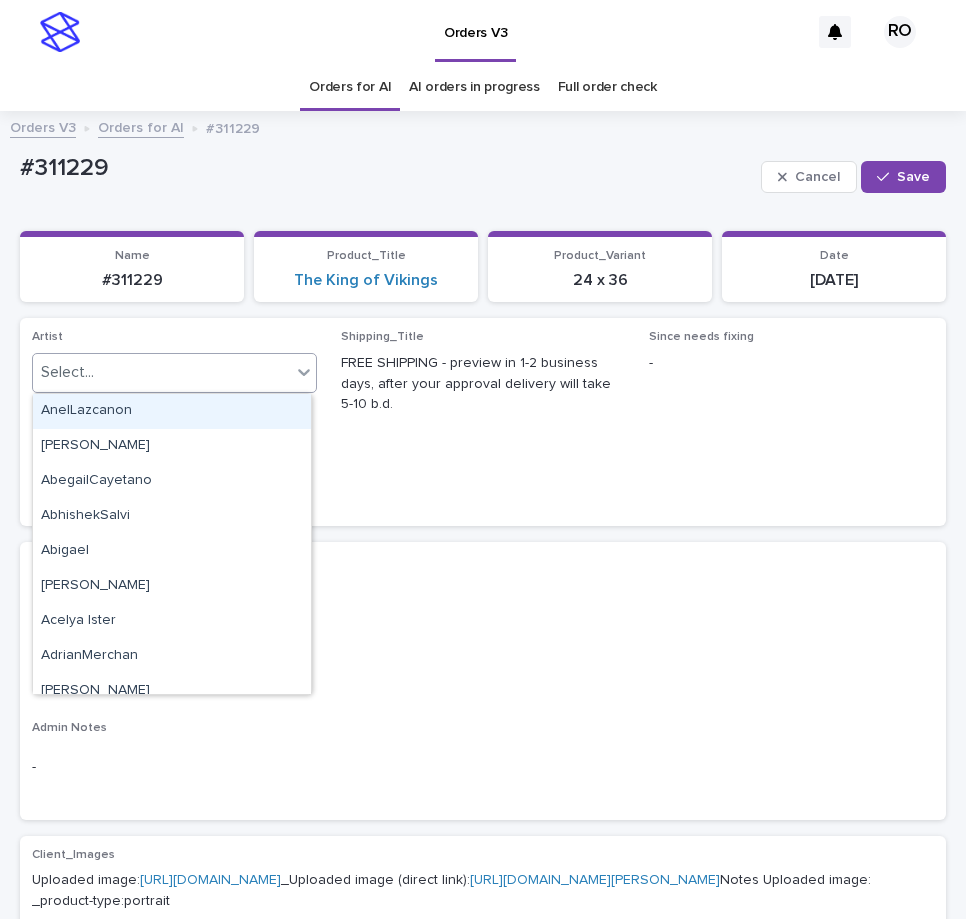 paste on "******" 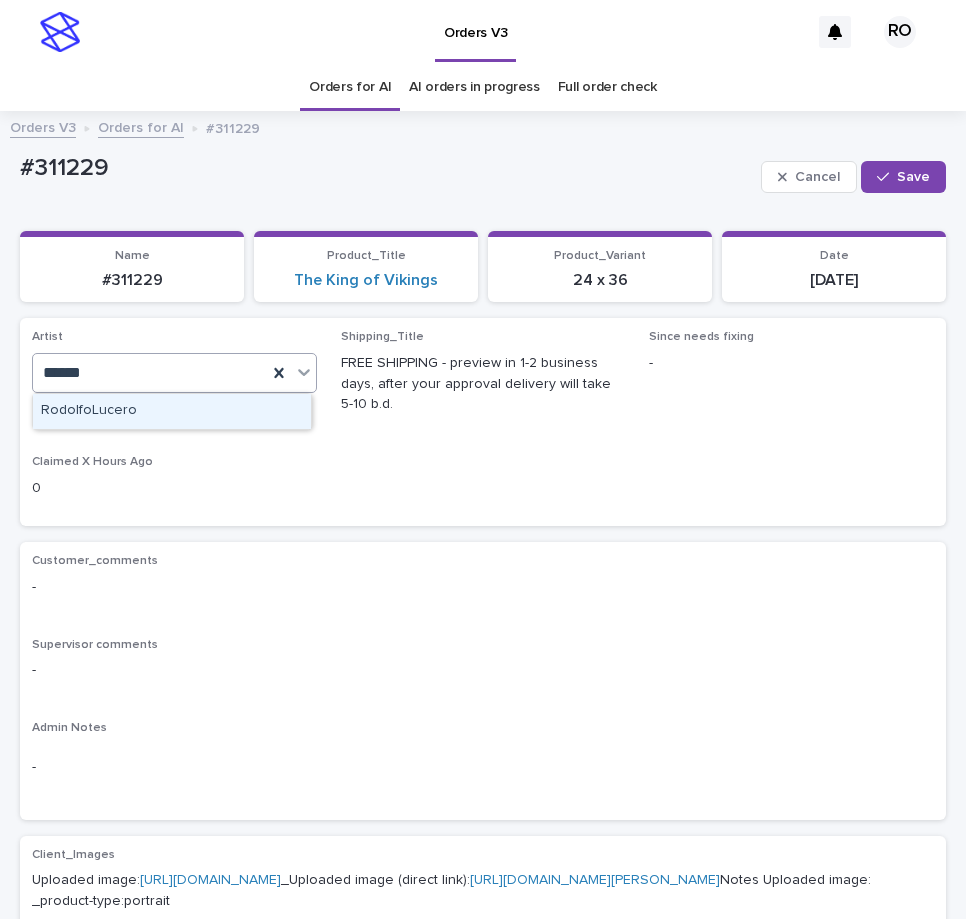 type 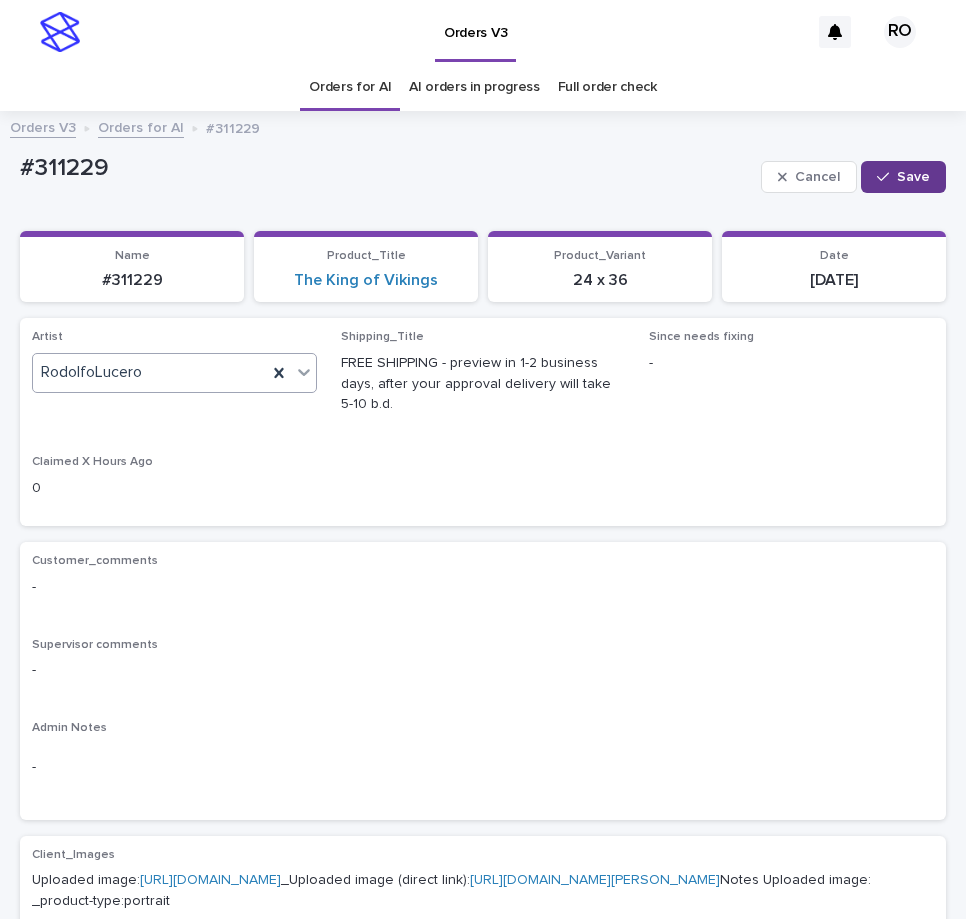 click 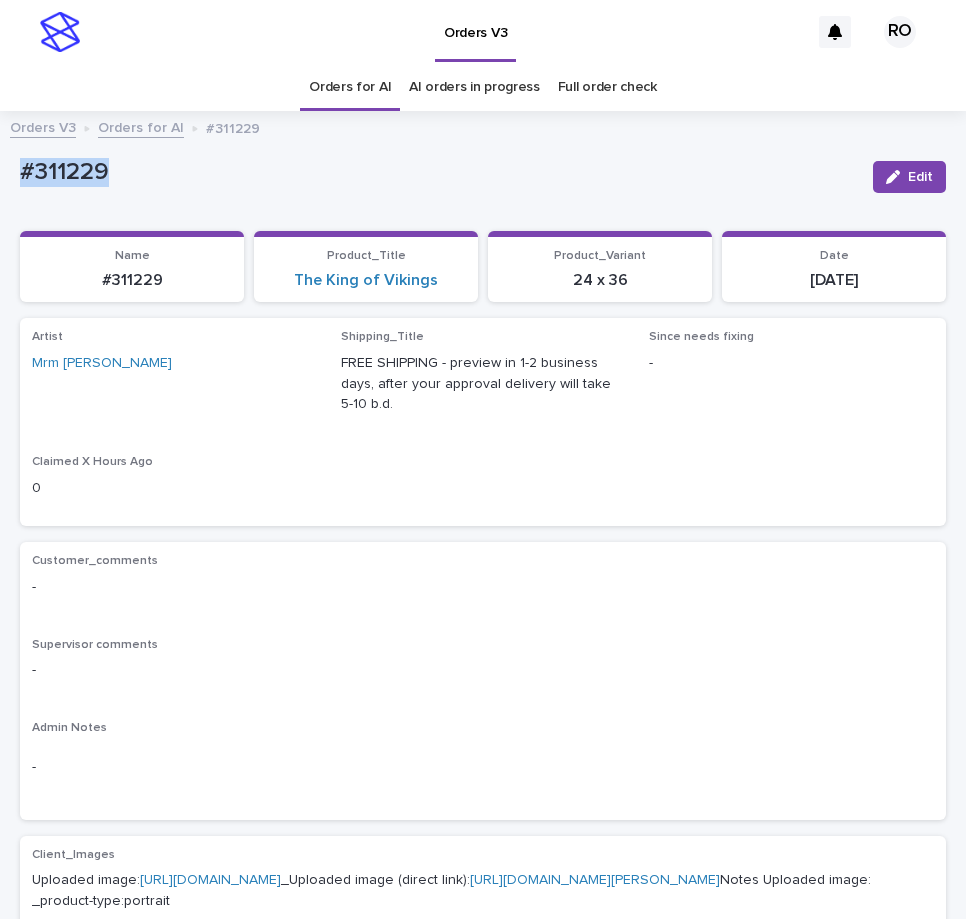 drag, startPoint x: 136, startPoint y: 182, endPoint x: 8, endPoint y: 163, distance: 129.40247 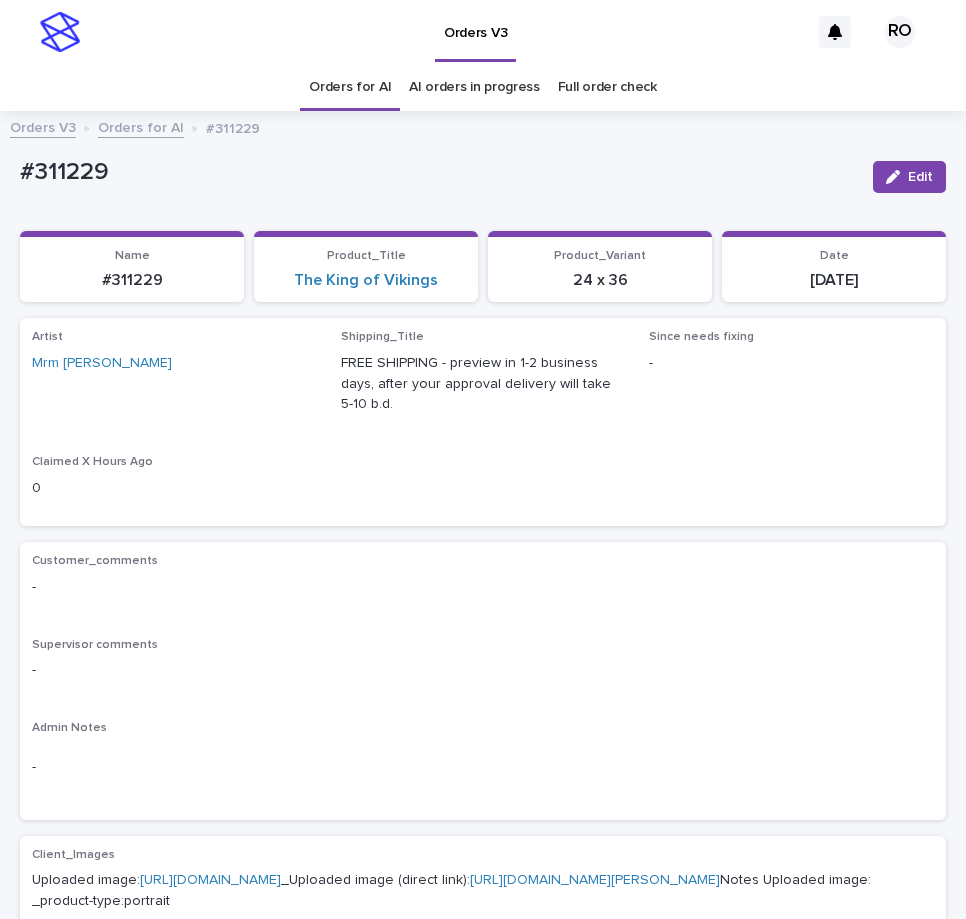 click on "Customer_comments - Supervisor comments - Admin Notes -" at bounding box center (483, 681) 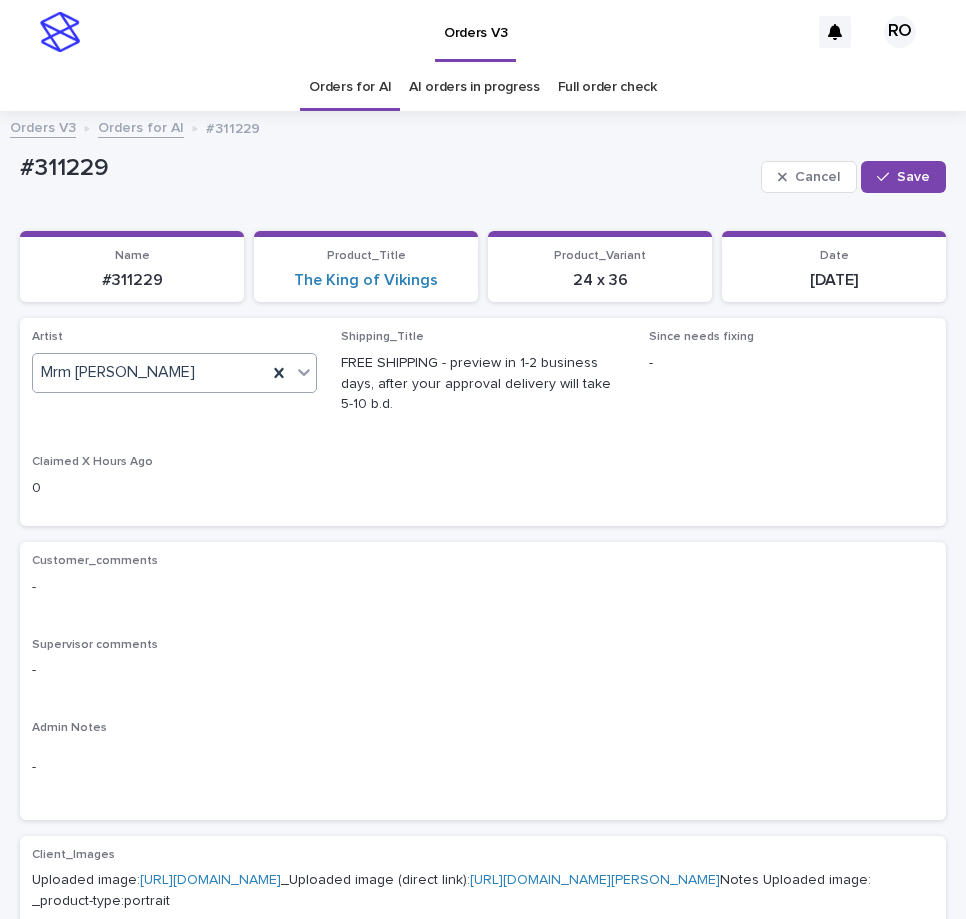 click 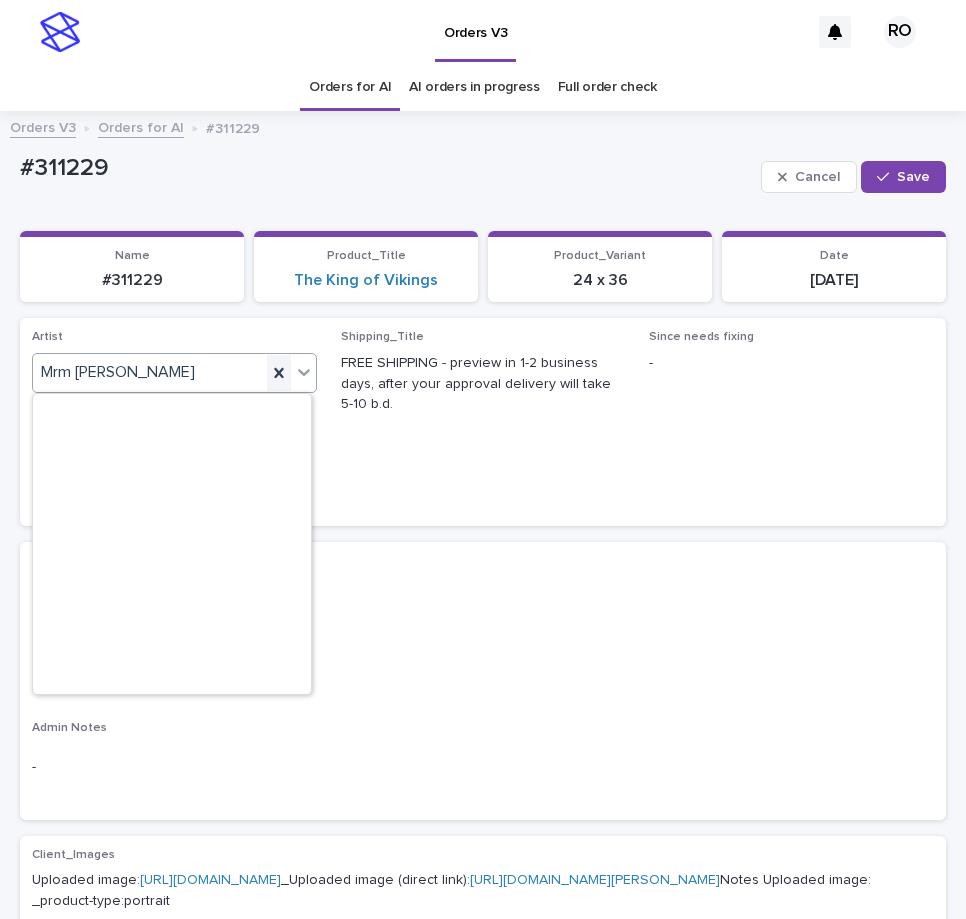scroll, scrollTop: 10430, scrollLeft: 0, axis: vertical 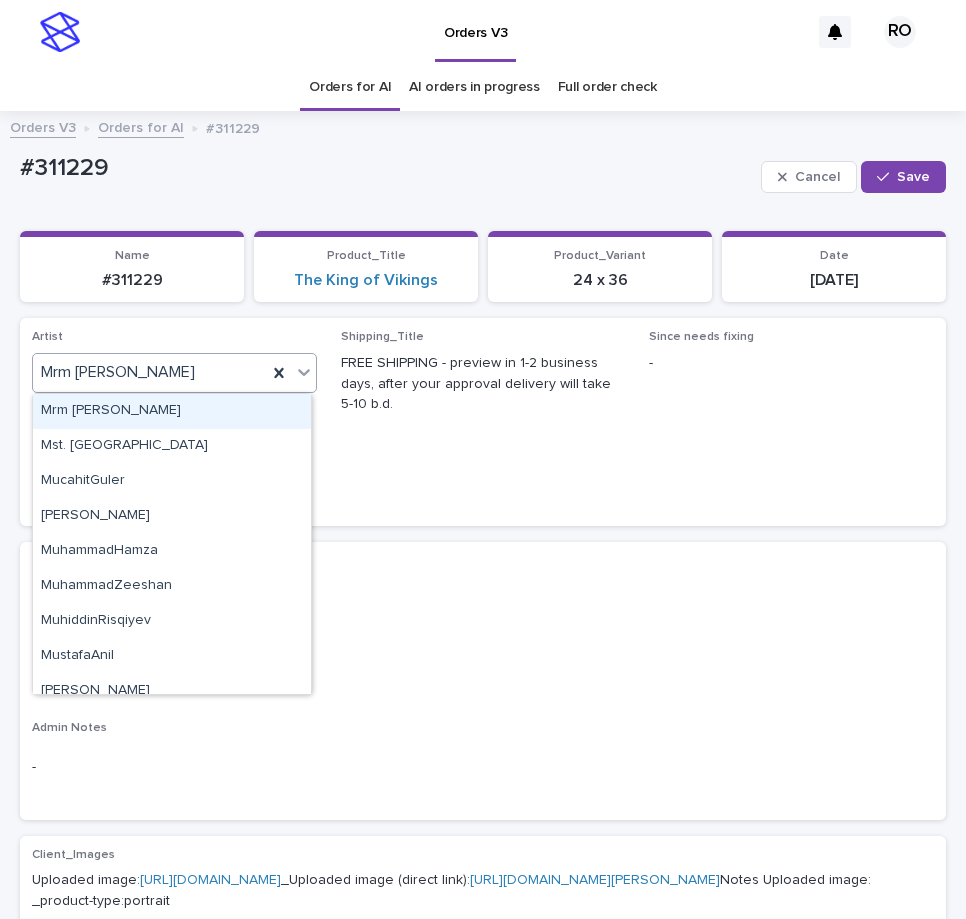 paste on "*******" 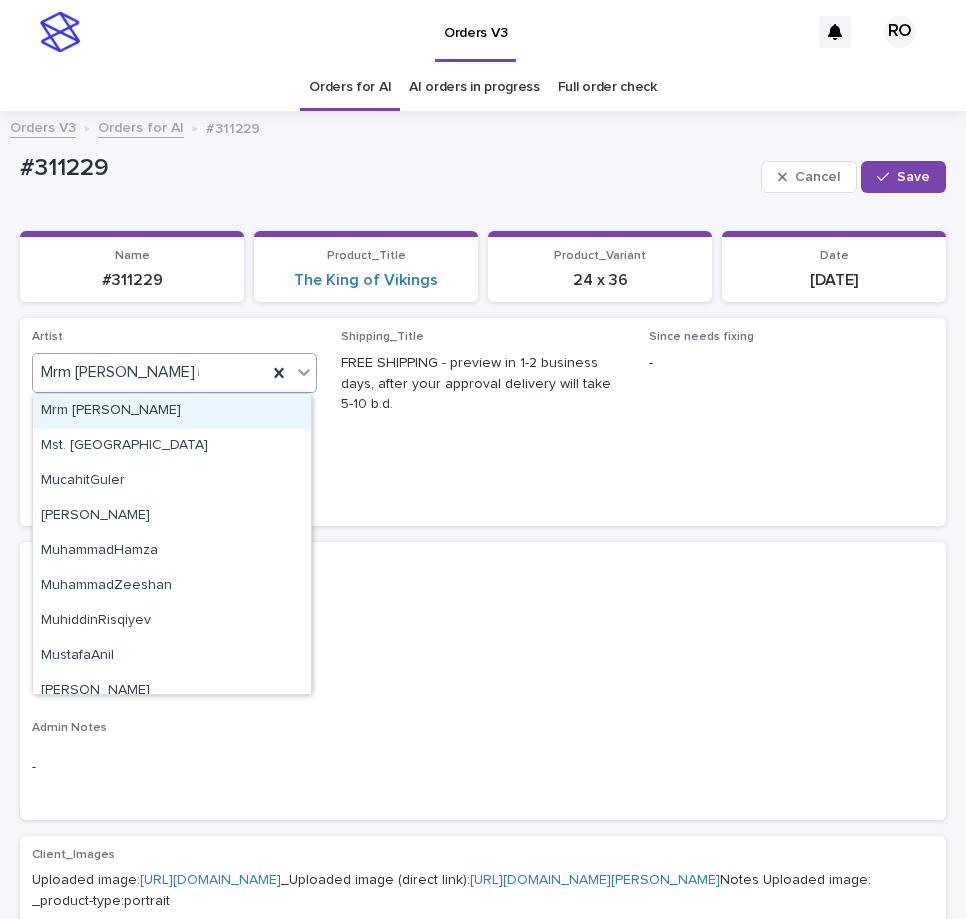 scroll, scrollTop: 0, scrollLeft: 0, axis: both 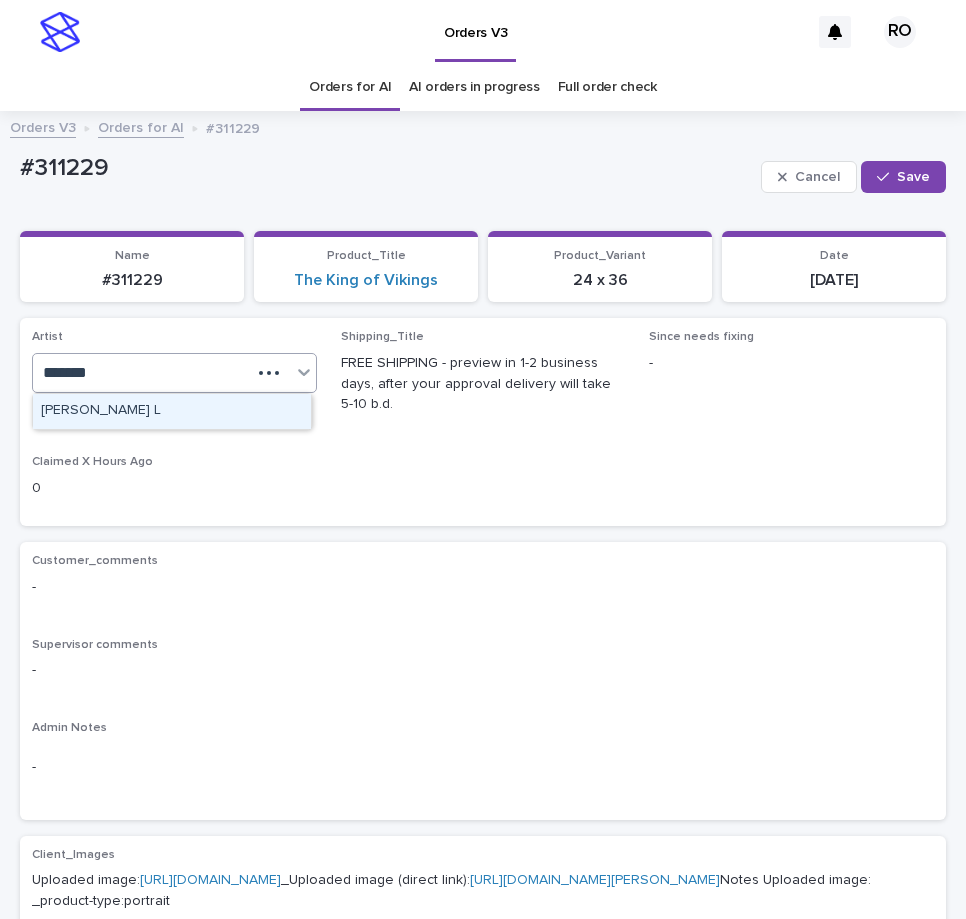 click on "Ritch L" at bounding box center [172, 411] 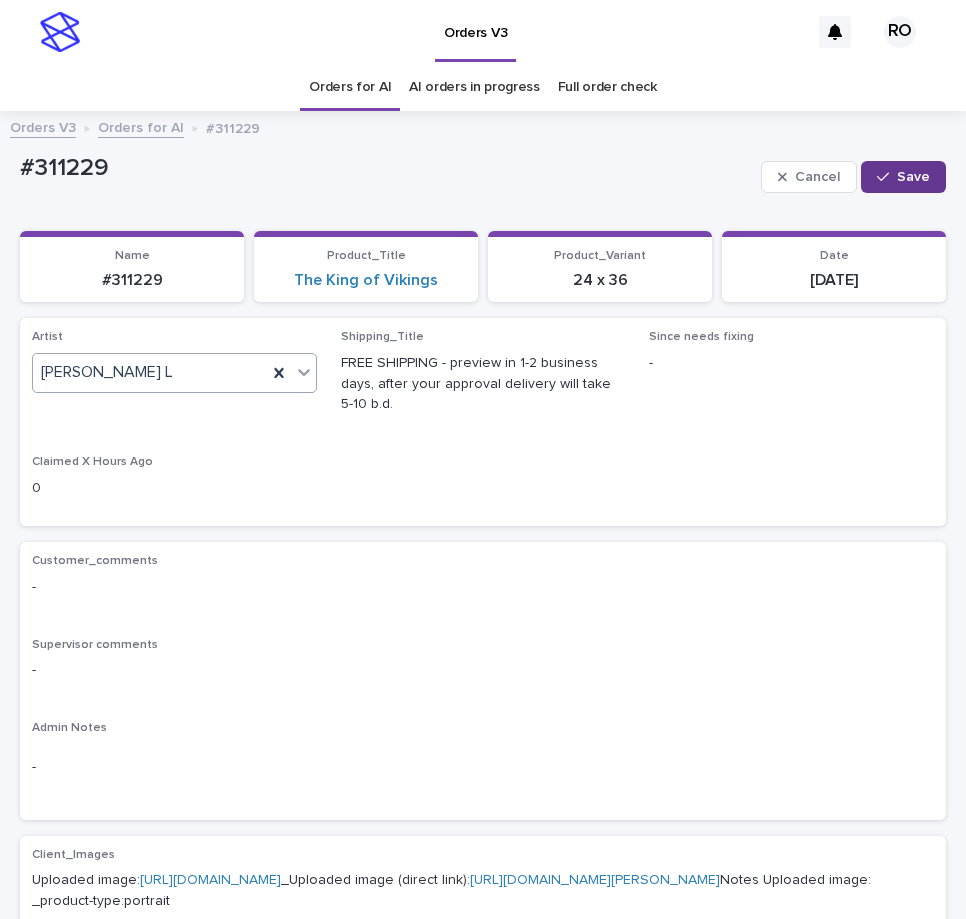 click on "Save" at bounding box center (903, 177) 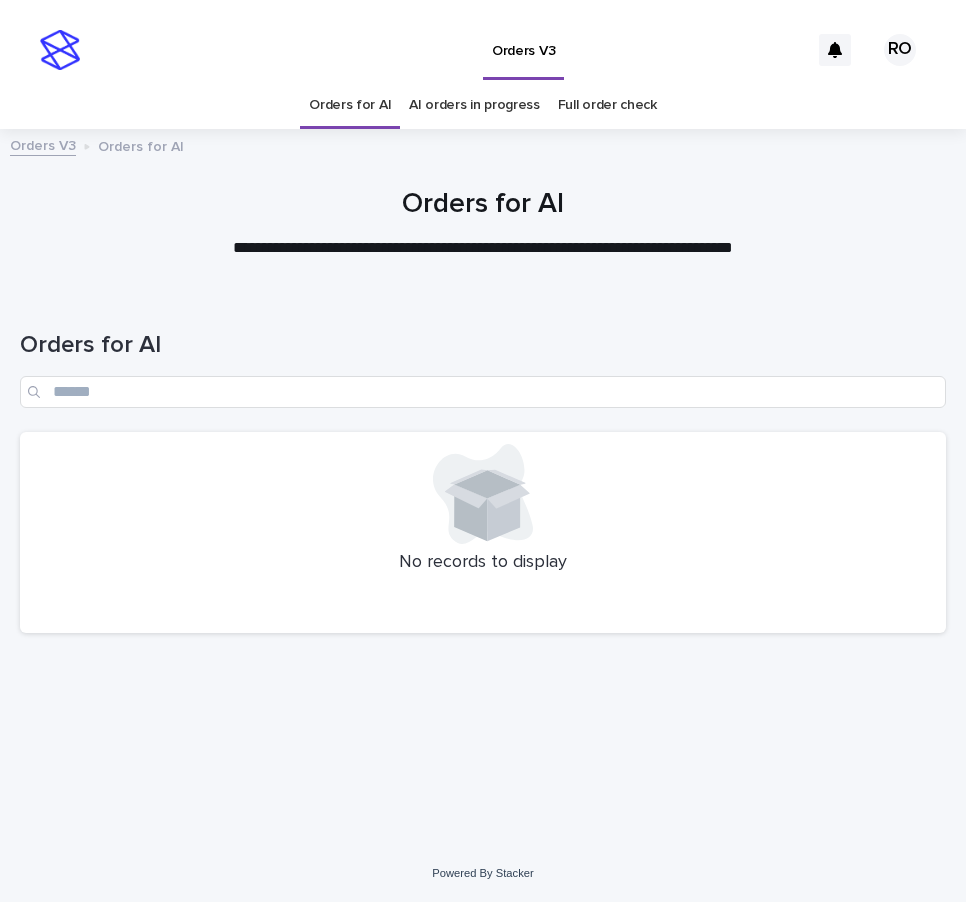 scroll, scrollTop: 0, scrollLeft: 0, axis: both 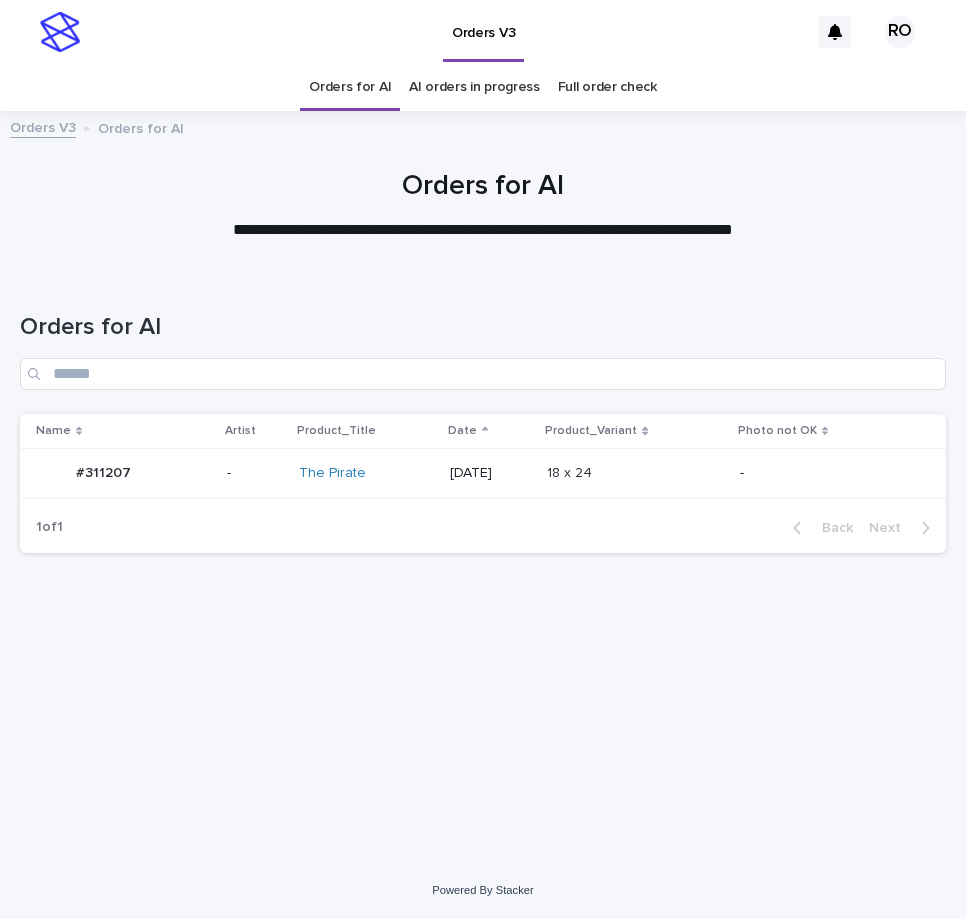 click on "-" at bounding box center (823, 473) 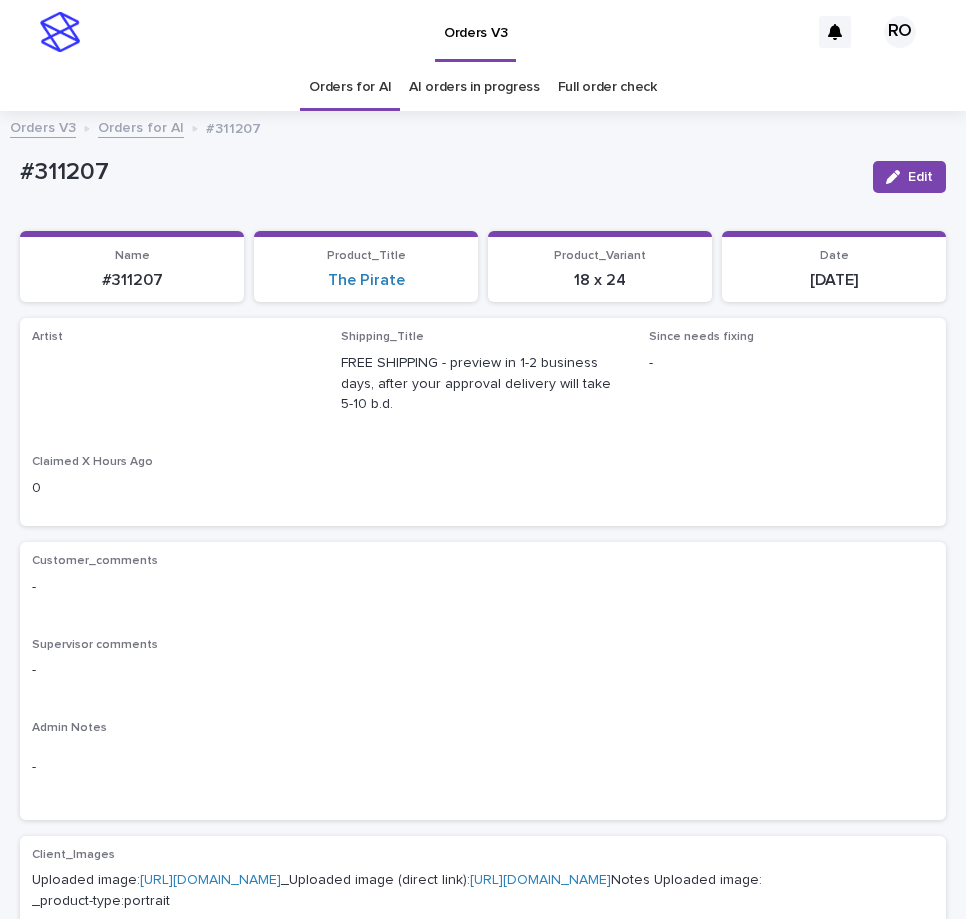 drag, startPoint x: 895, startPoint y: 177, endPoint x: 346, endPoint y: 339, distance: 572.40283 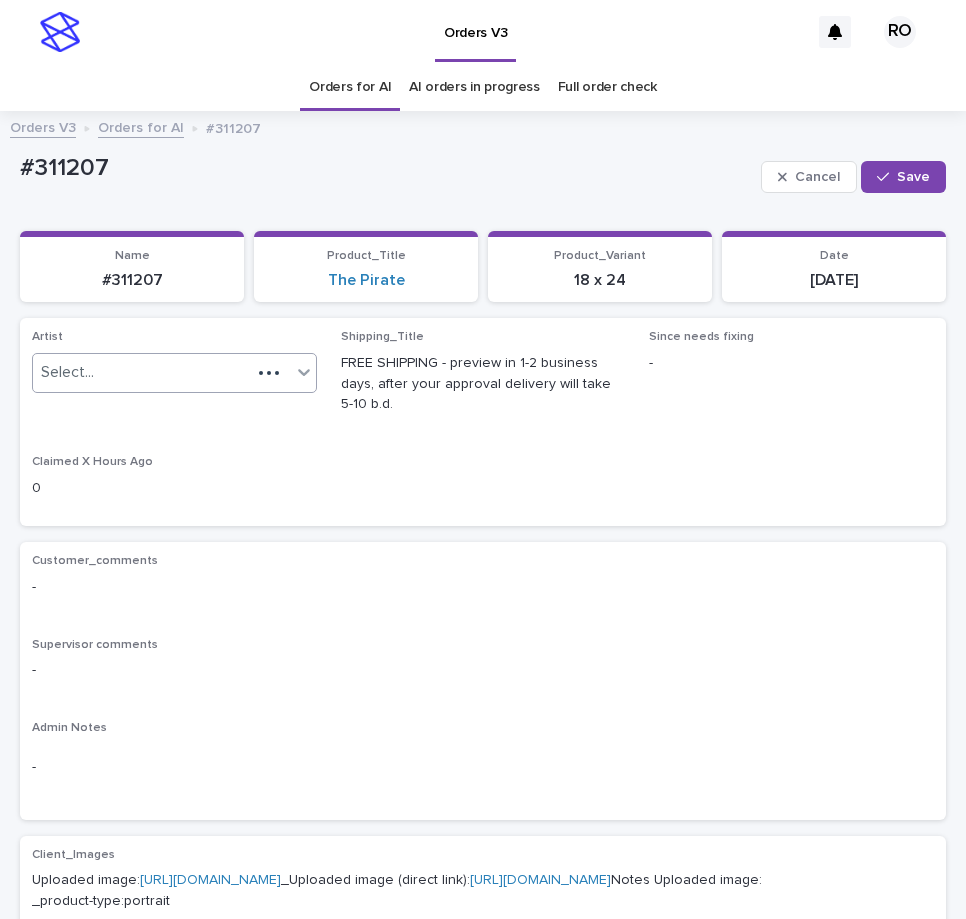 click on "Select..." at bounding box center [142, 372] 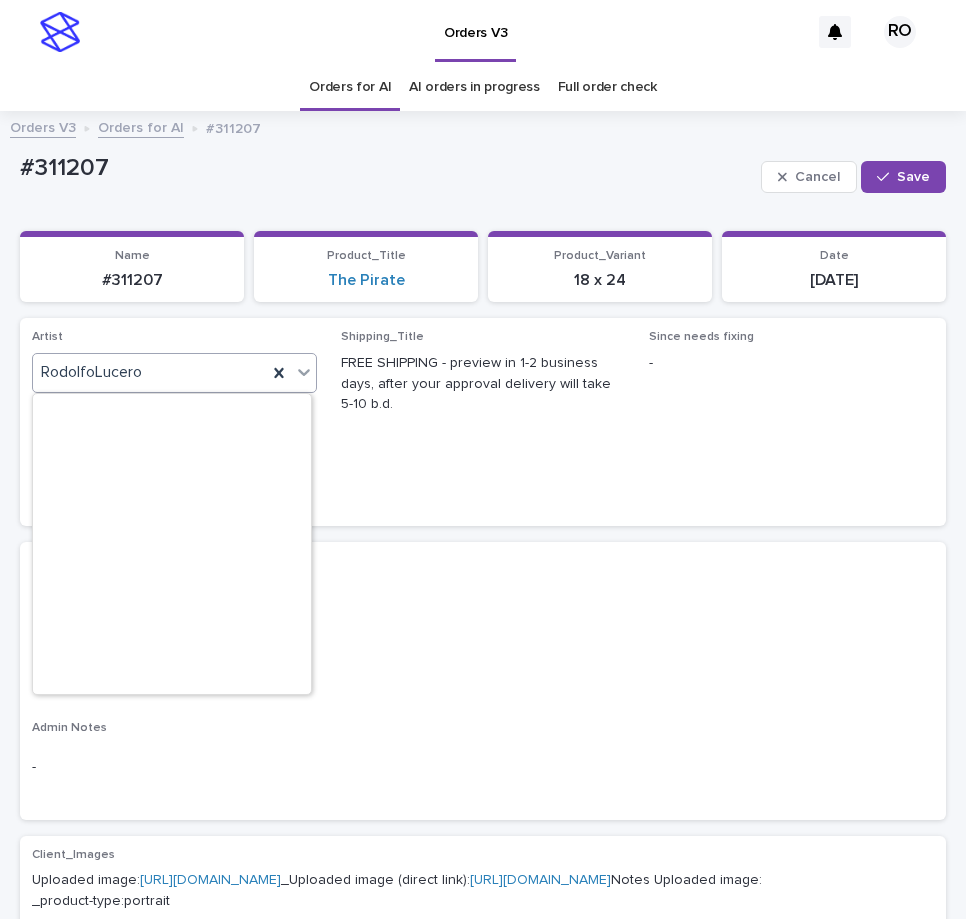 scroll, scrollTop: 12670, scrollLeft: 0, axis: vertical 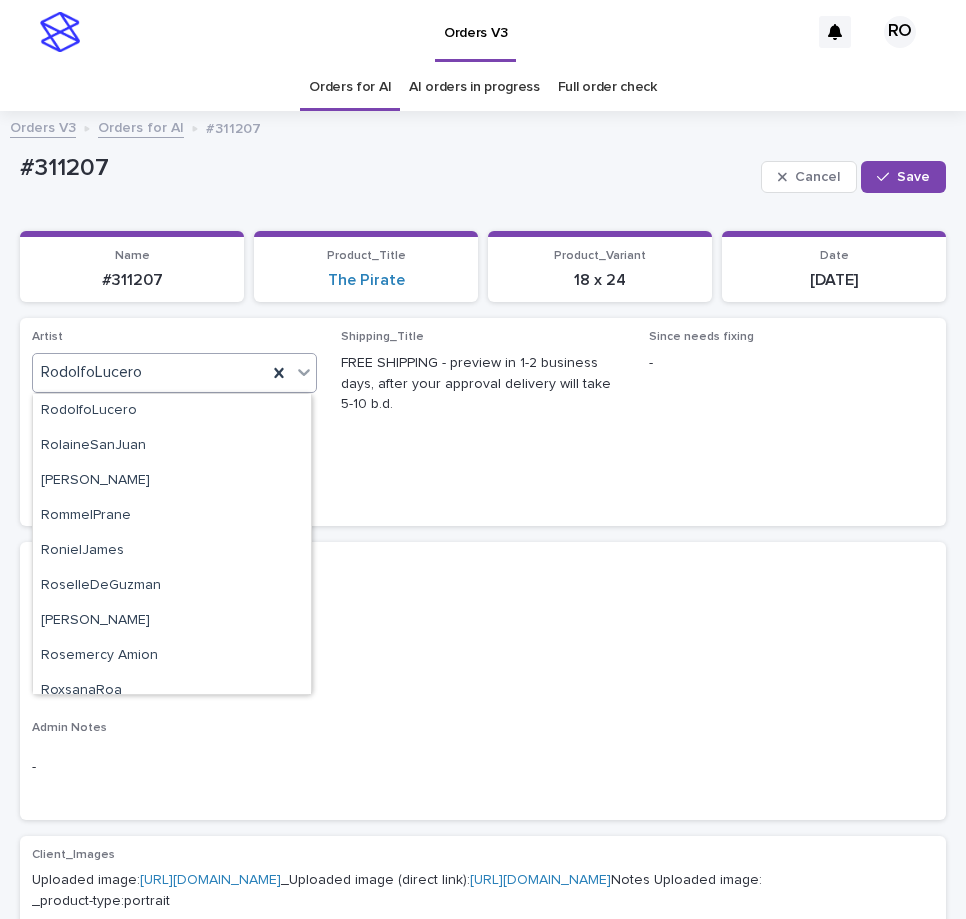 paste on "******" 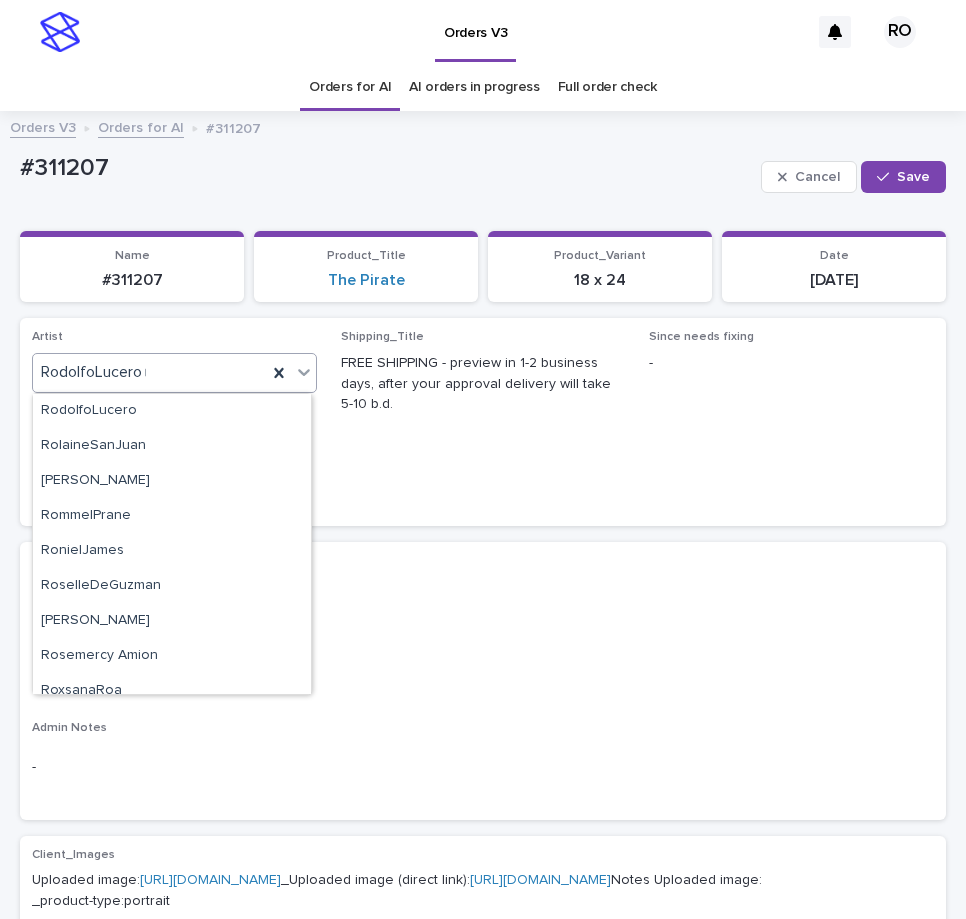 scroll, scrollTop: 0, scrollLeft: 0, axis: both 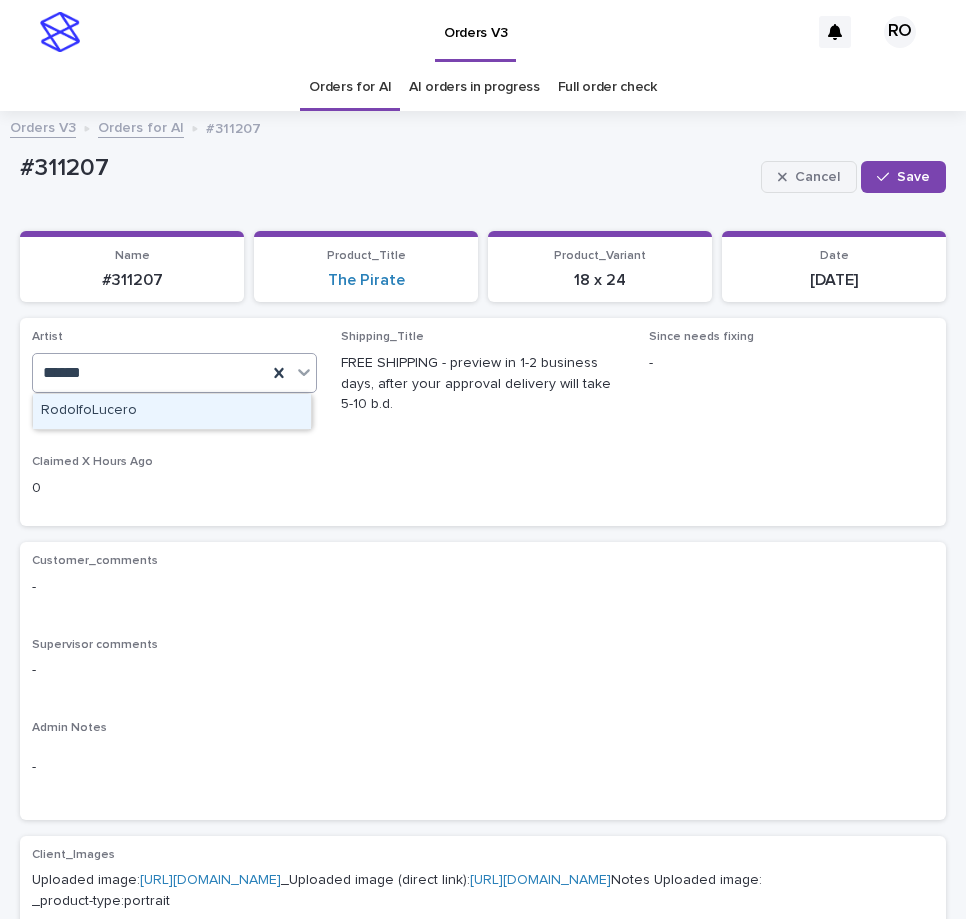 type on "******" 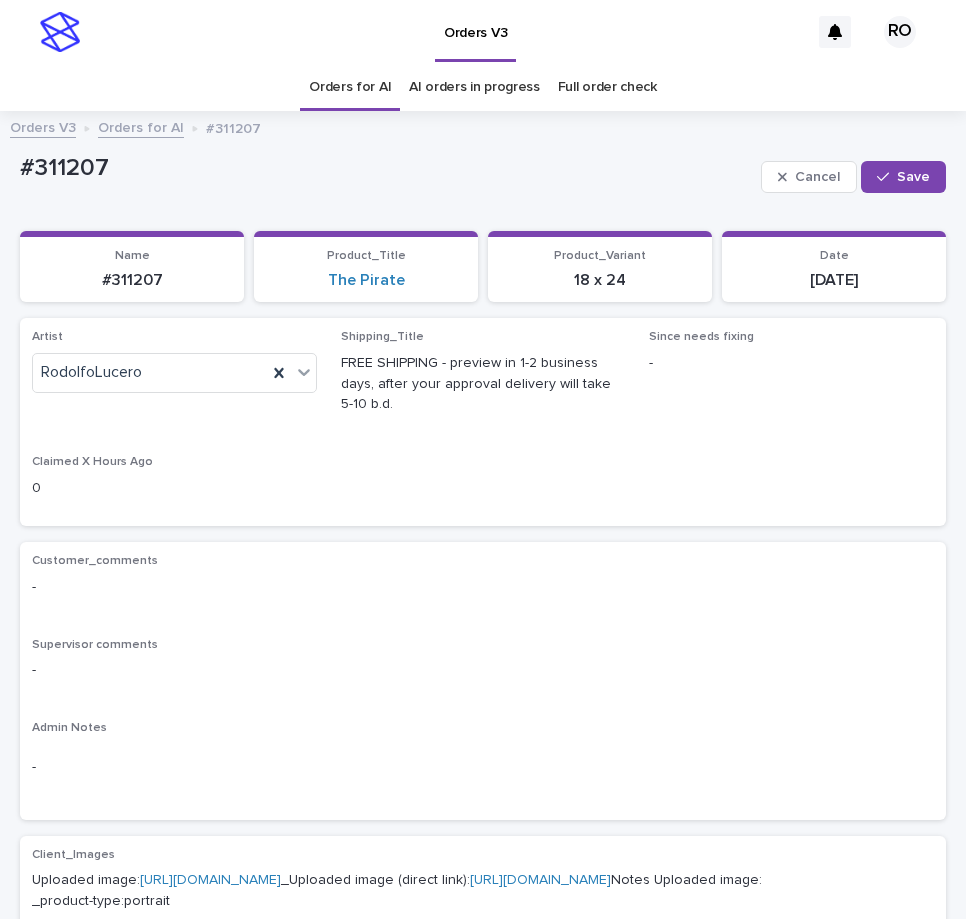 drag, startPoint x: 793, startPoint y: 179, endPoint x: 777, endPoint y: 140, distance: 42.154476 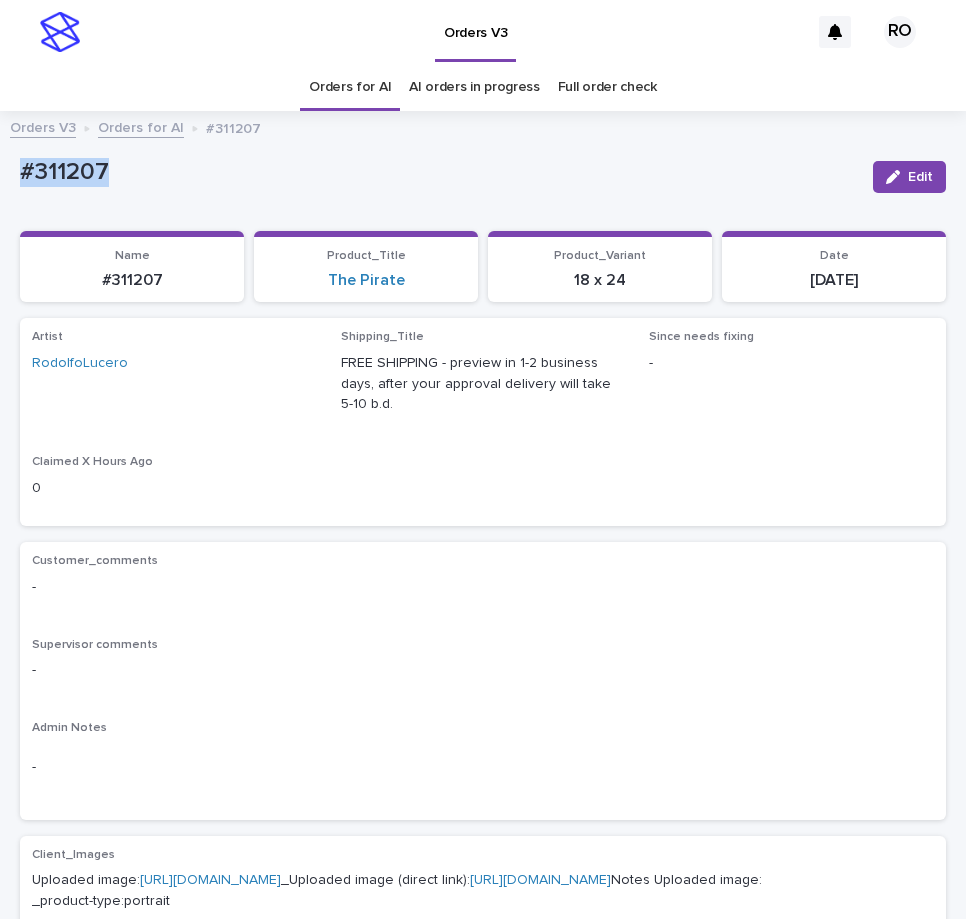 drag, startPoint x: 133, startPoint y: 173, endPoint x: 26, endPoint y: 164, distance: 107.37784 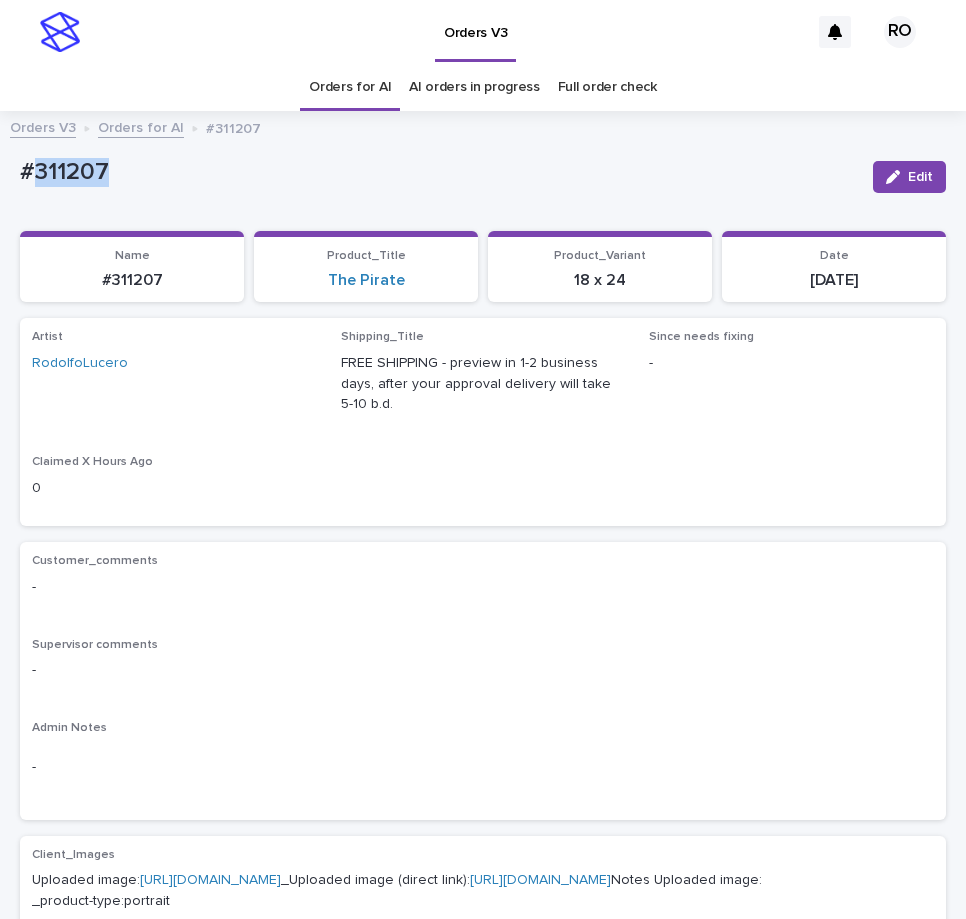 copy on "311207" 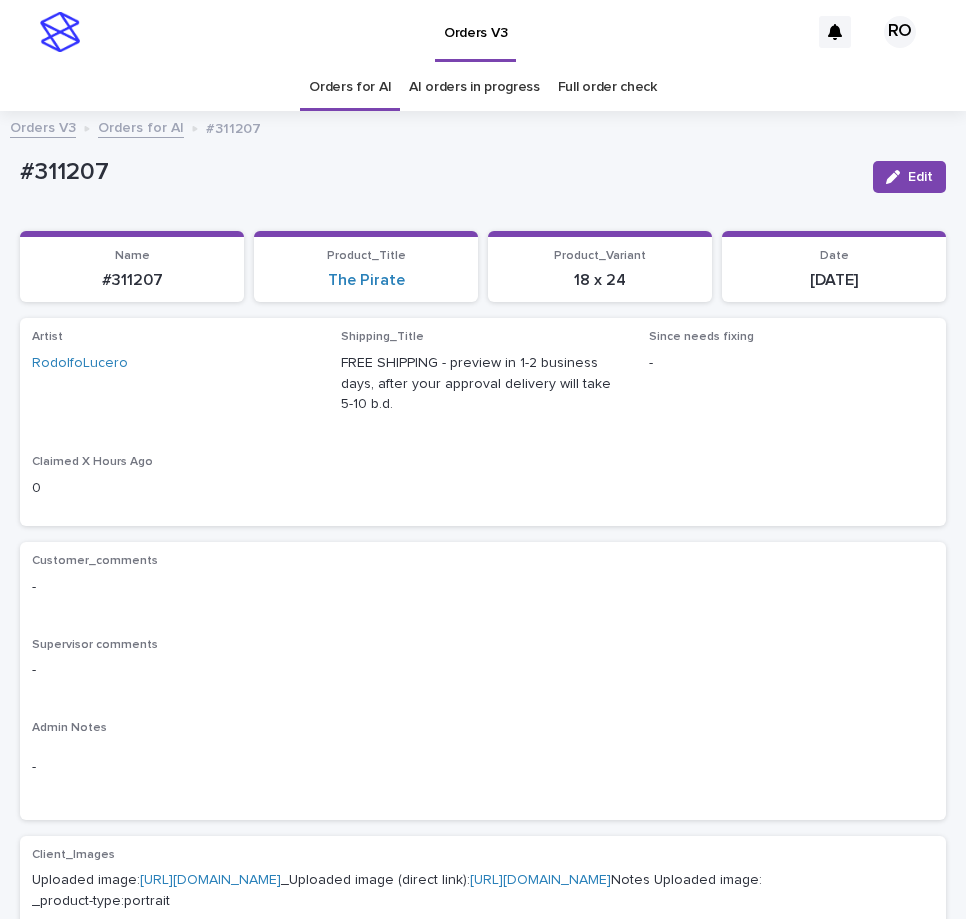 drag, startPoint x: 782, startPoint y: 362, endPoint x: 774, endPoint y: 353, distance: 12.0415945 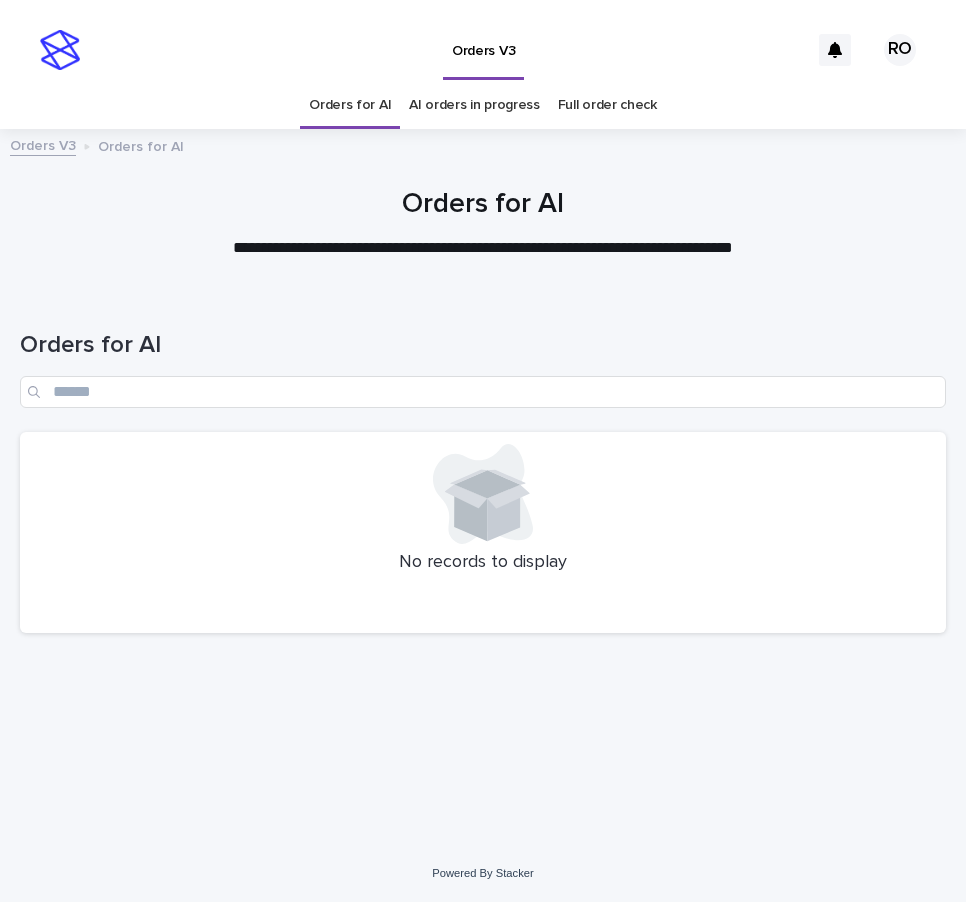 scroll, scrollTop: 0, scrollLeft: 0, axis: both 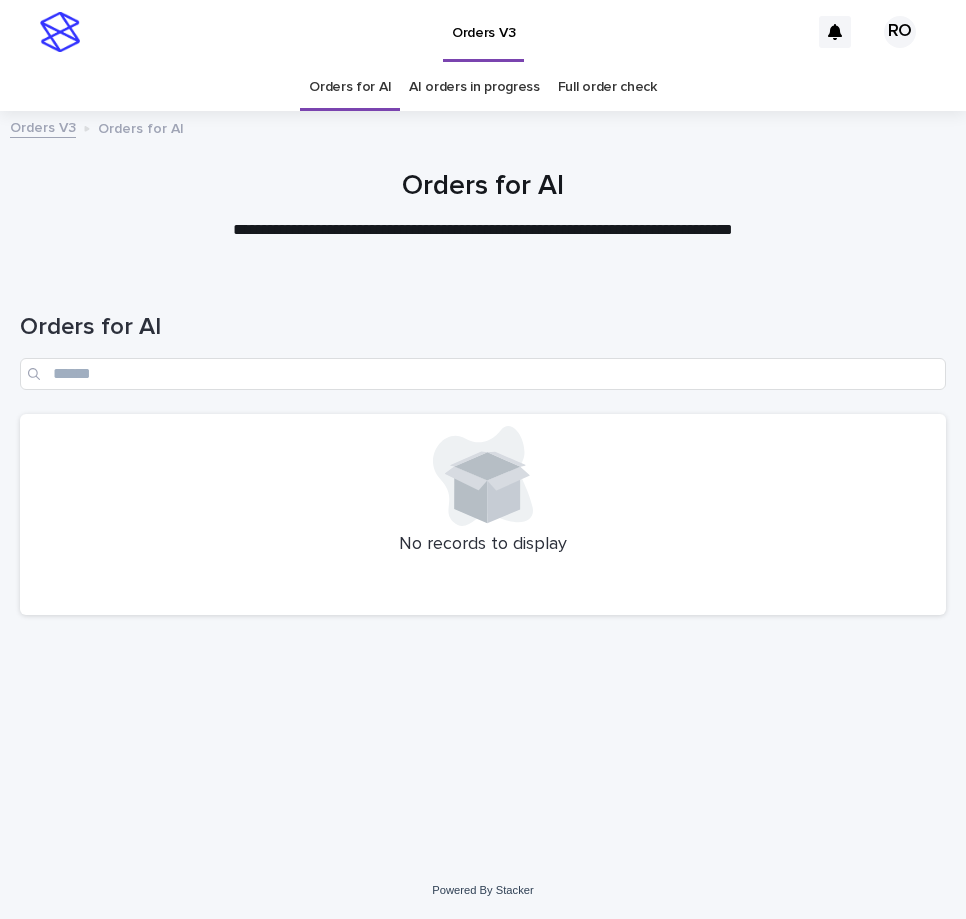 drag, startPoint x: 887, startPoint y: 178, endPoint x: 835, endPoint y: 154, distance: 57.271286 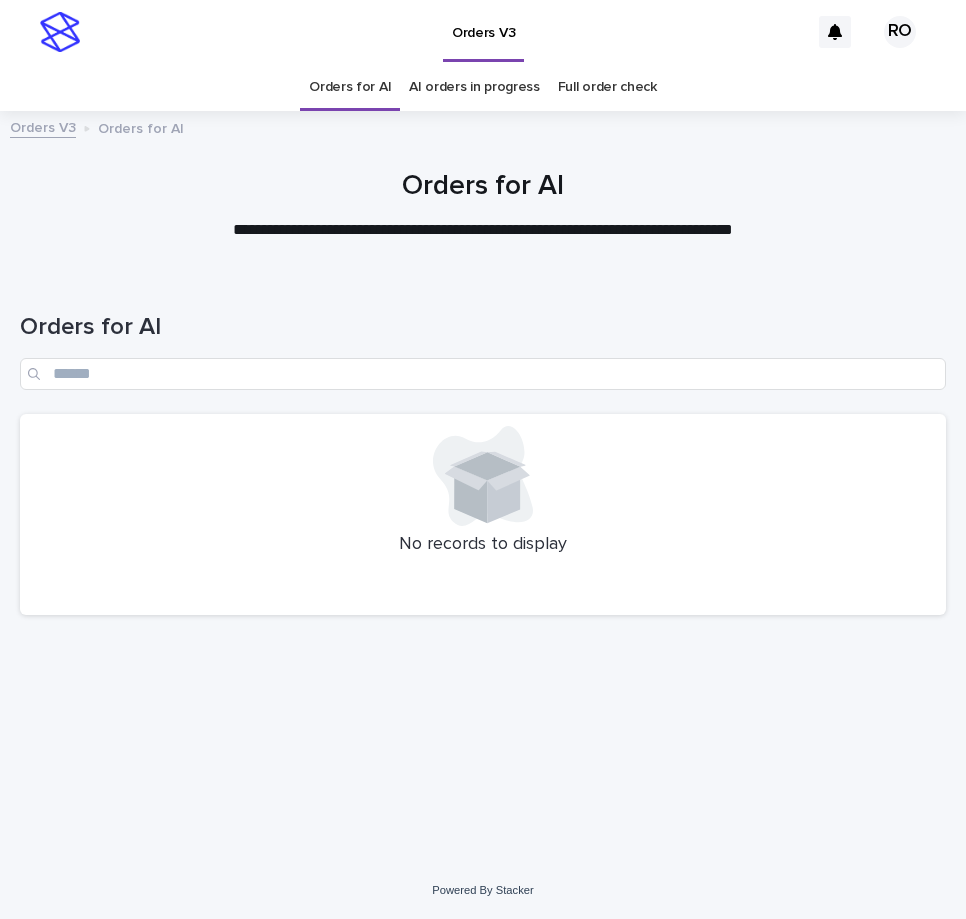 click on "Orders for AI" at bounding box center (483, 187) 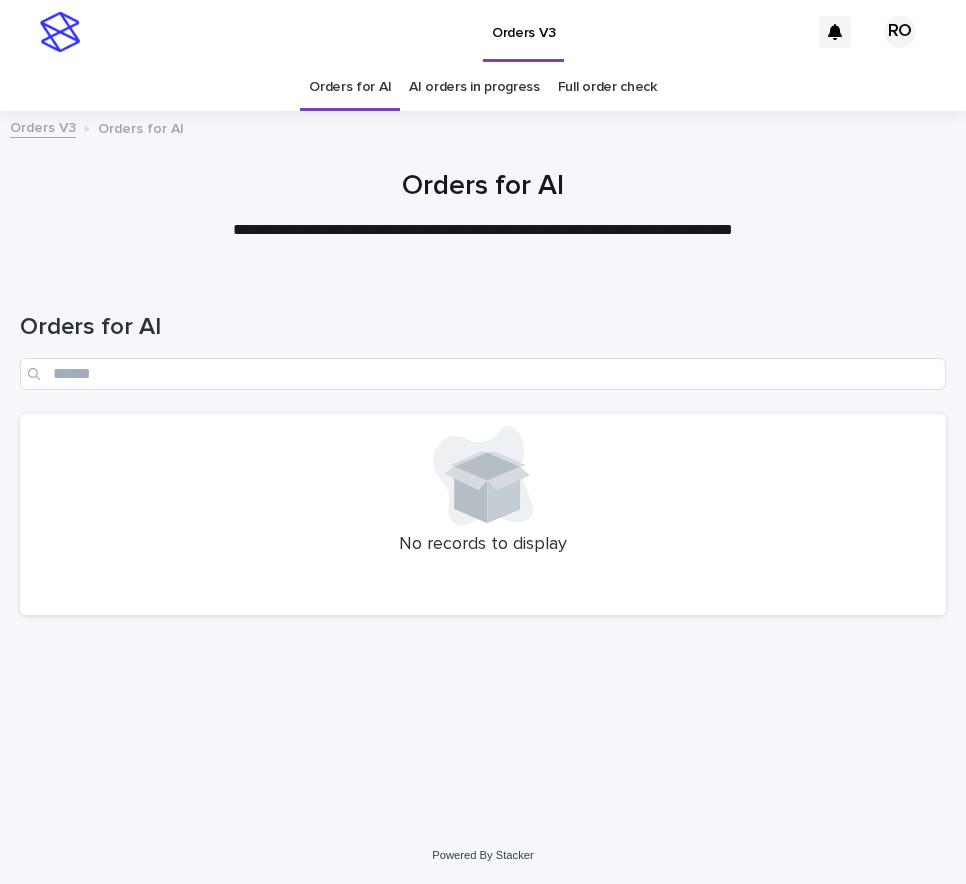 scroll, scrollTop: 0, scrollLeft: 0, axis: both 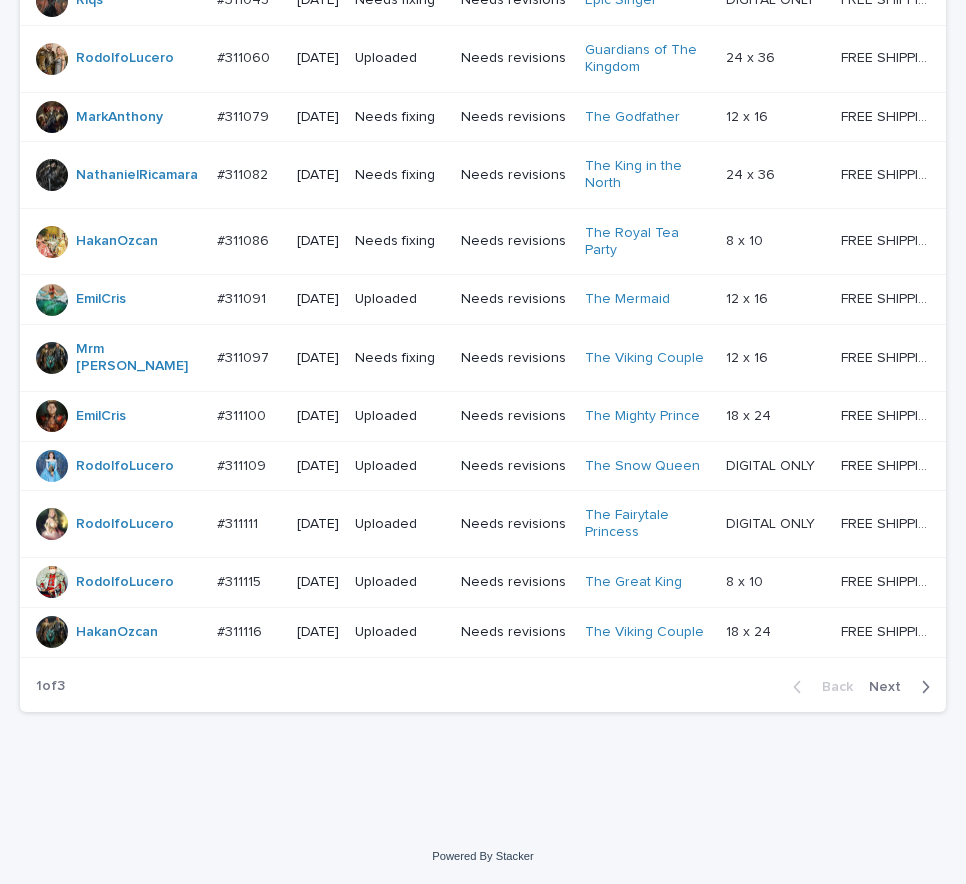 click on "Next" at bounding box center [891, 687] 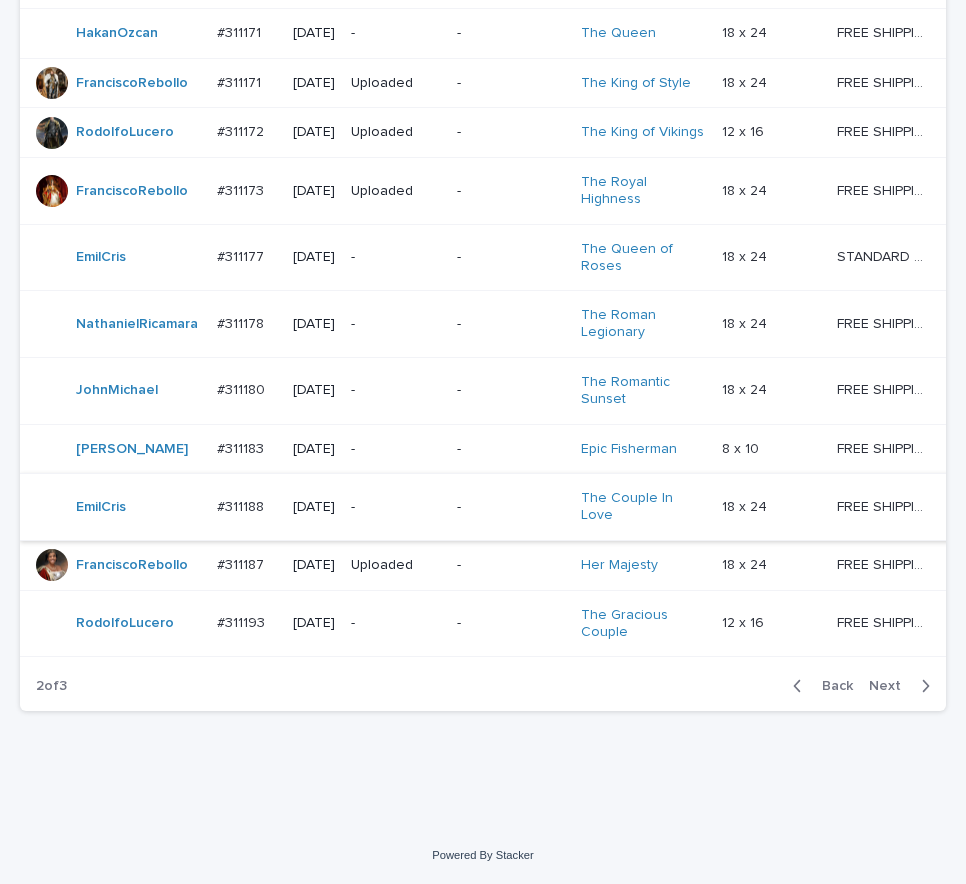 scroll, scrollTop: 1790, scrollLeft: 0, axis: vertical 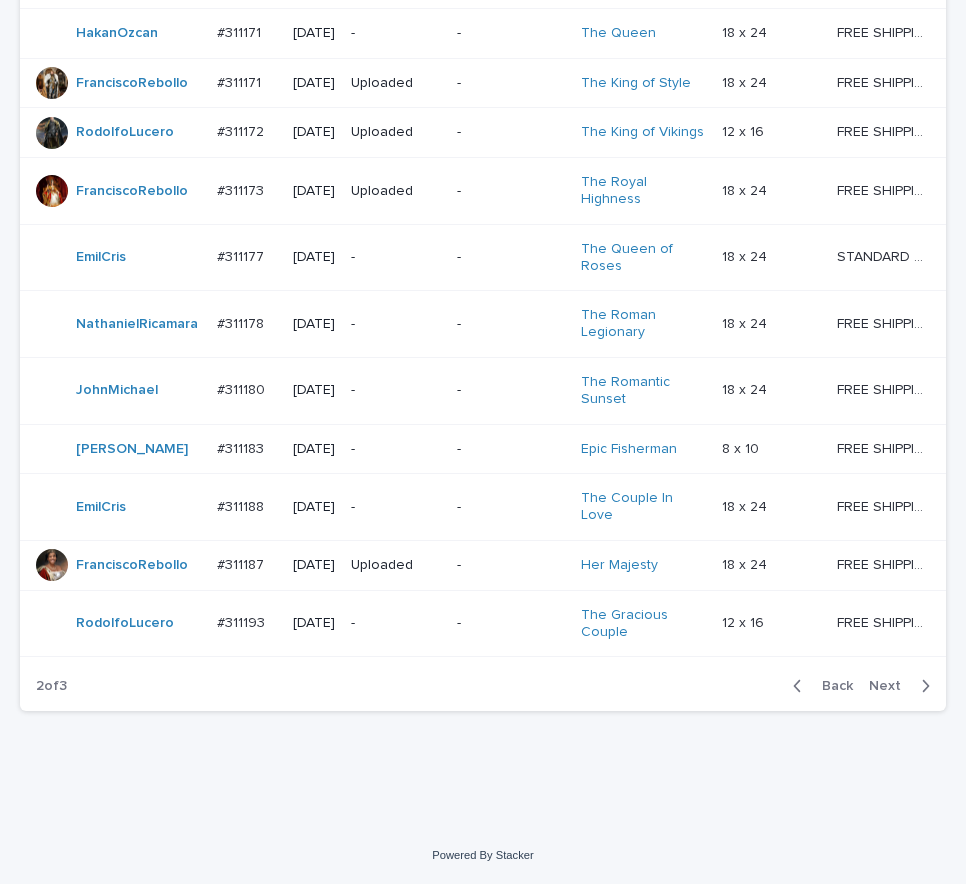 click on "Next" at bounding box center (891, 686) 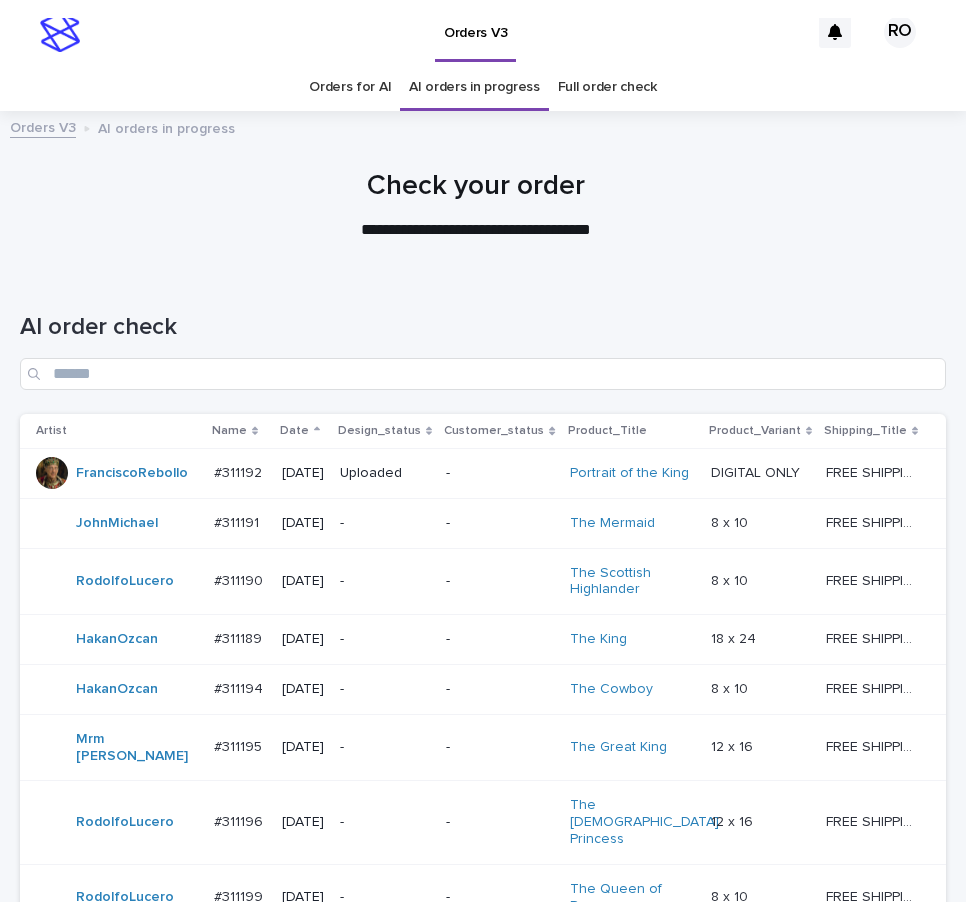 scroll, scrollTop: 0, scrollLeft: 0, axis: both 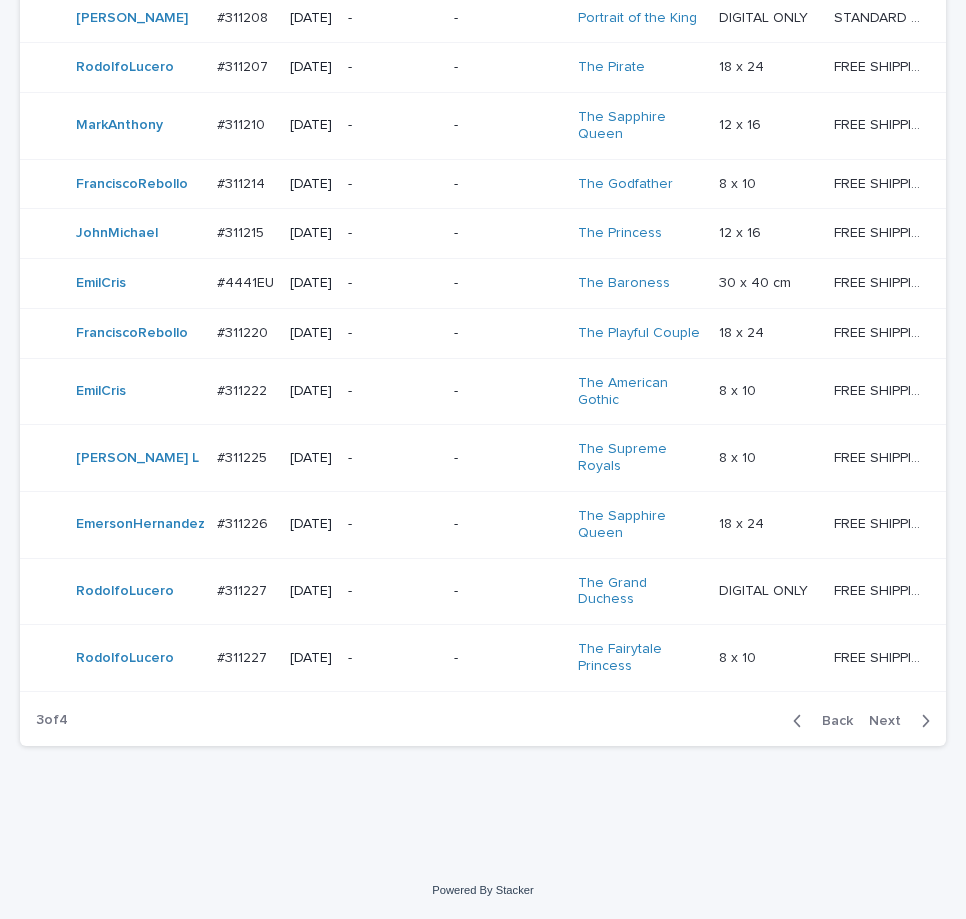 click on "Next" at bounding box center [891, 721] 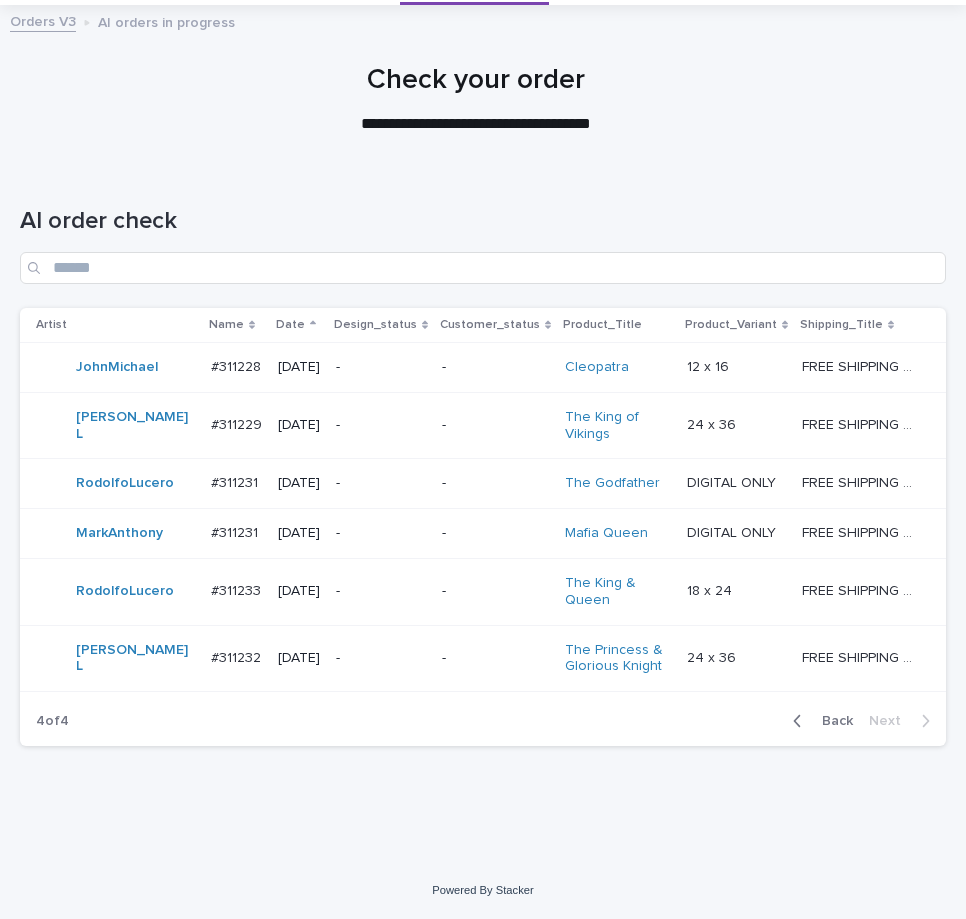 scroll, scrollTop: 156, scrollLeft: 0, axis: vertical 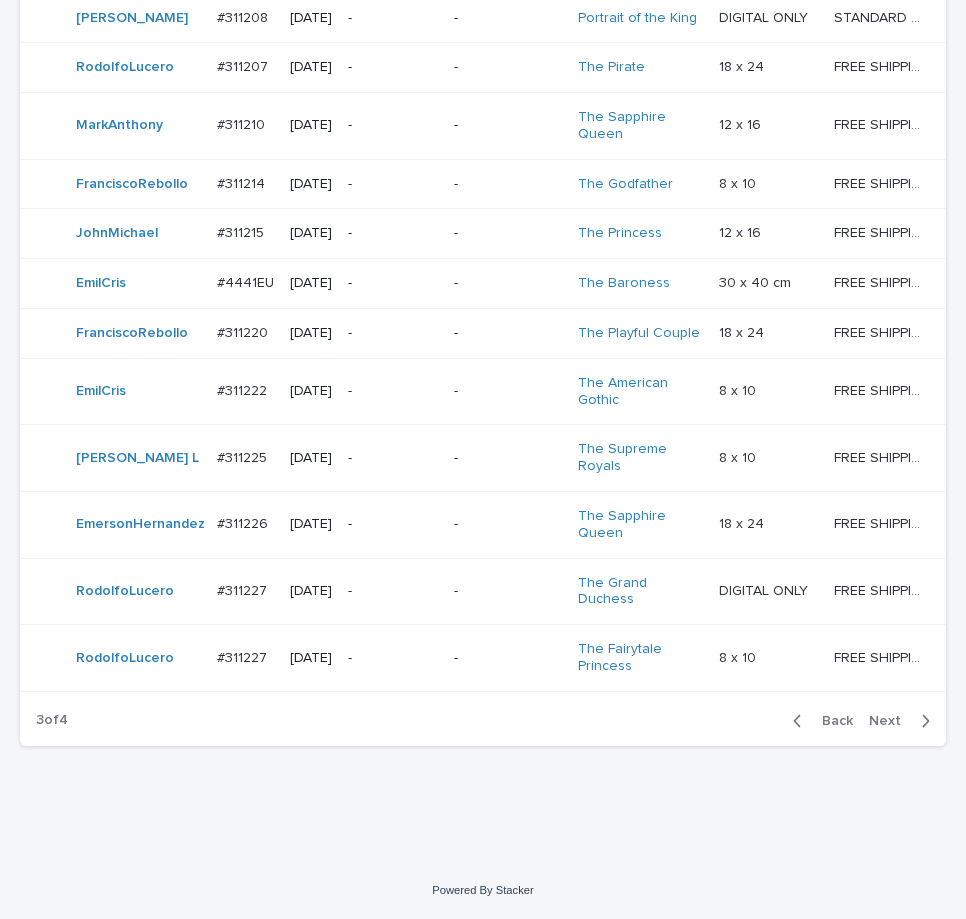 click on "Next" at bounding box center [891, 721] 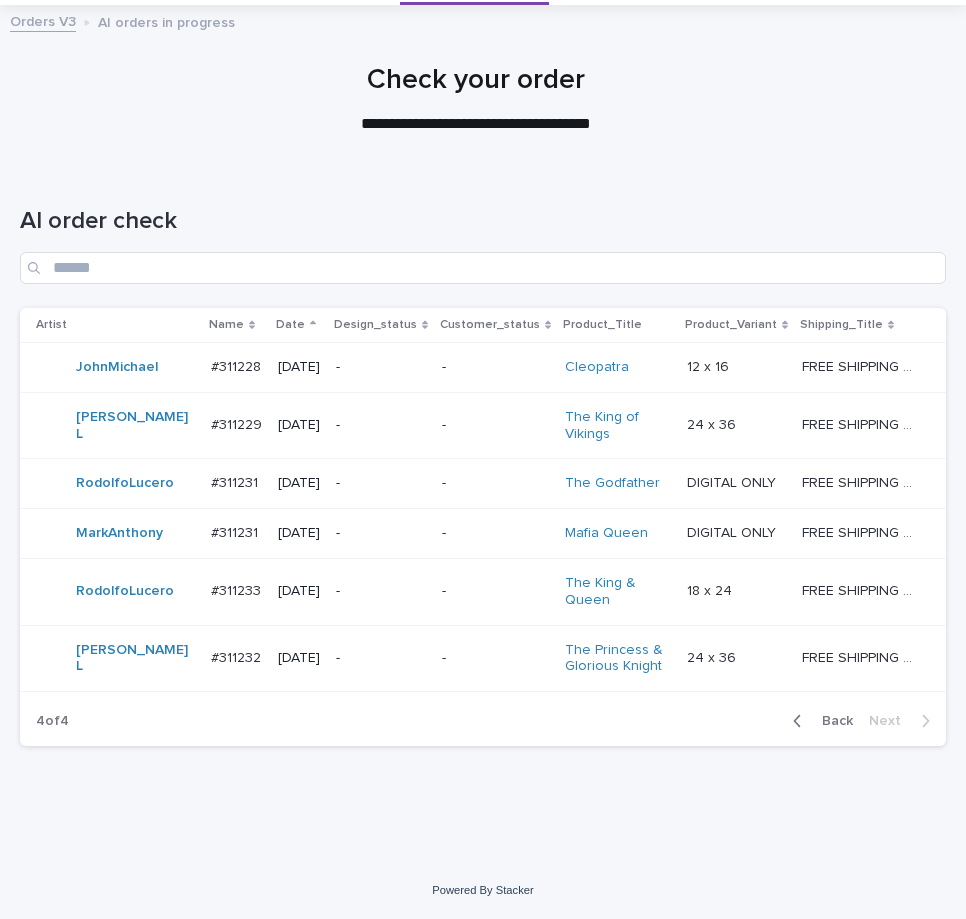 scroll, scrollTop: 156, scrollLeft: 0, axis: vertical 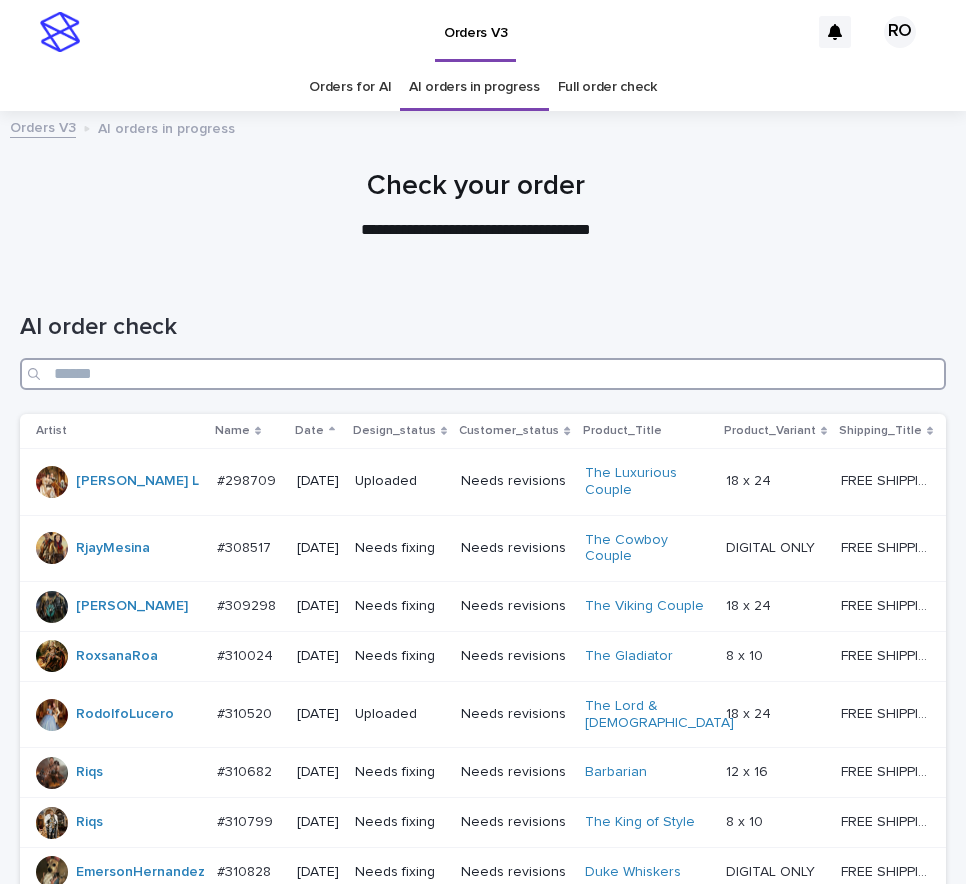 click at bounding box center (483, 374) 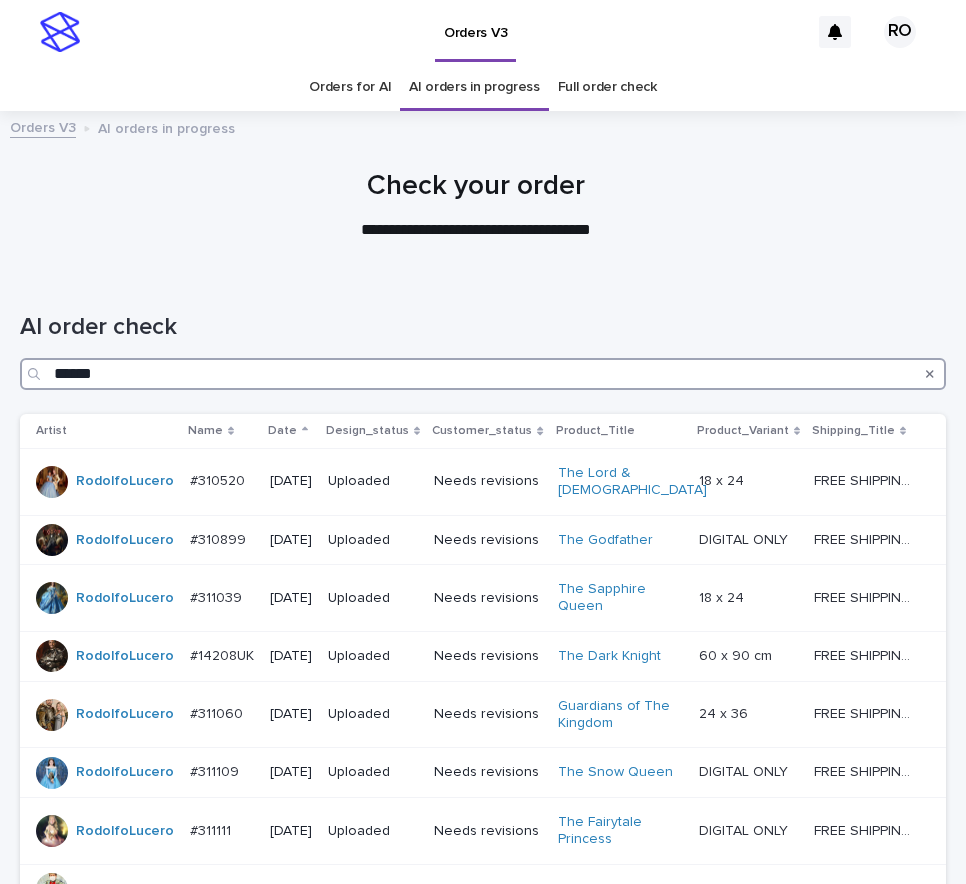 drag, startPoint x: 119, startPoint y: 375, endPoint x: 41, endPoint y: 344, distance: 83.9345 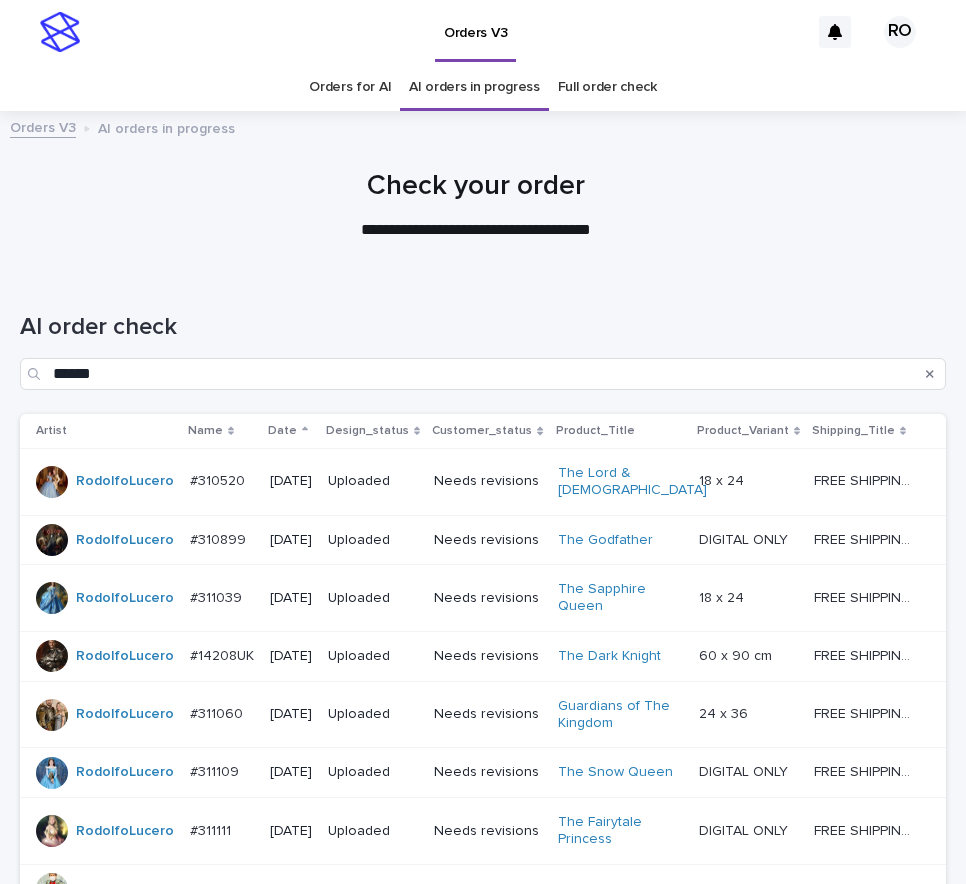 click on "AI order check" at bounding box center (483, 327) 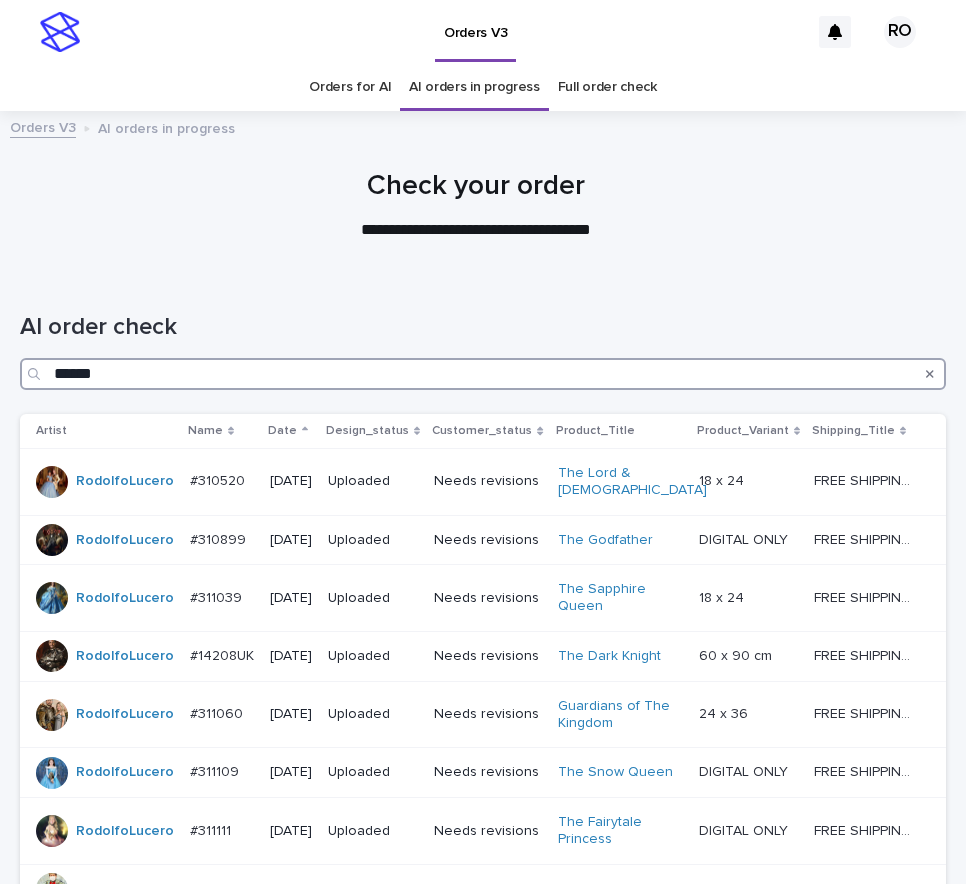 drag, startPoint x: 110, startPoint y: 367, endPoint x: 36, endPoint y: 340, distance: 78.77182 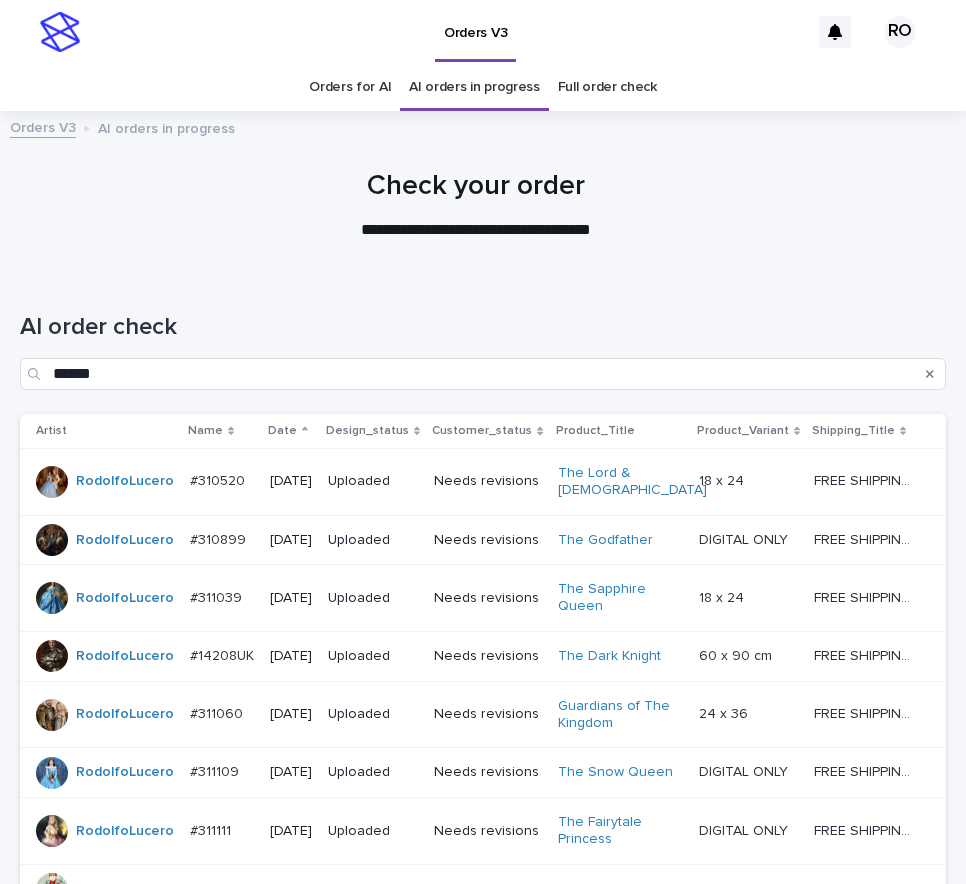 drag, startPoint x: 250, startPoint y: 291, endPoint x: 214, endPoint y: 301, distance: 37.363083 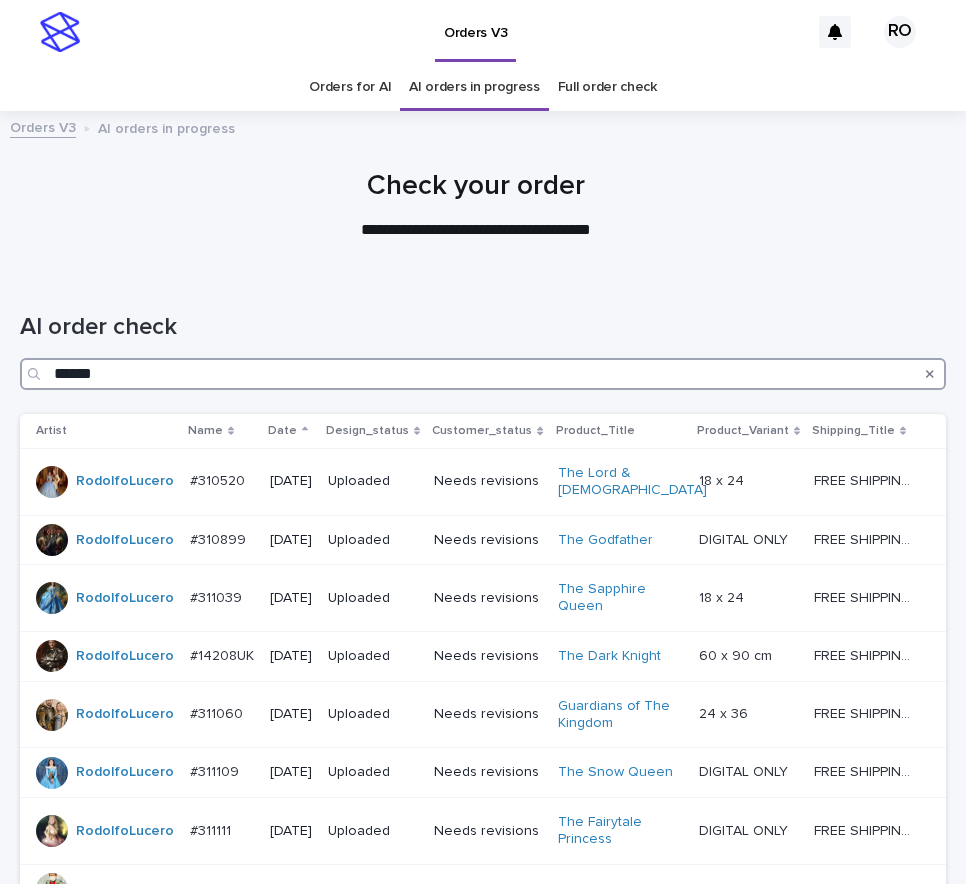 drag, startPoint x: 123, startPoint y: 374, endPoint x: -2, endPoint y: 384, distance: 125.39936 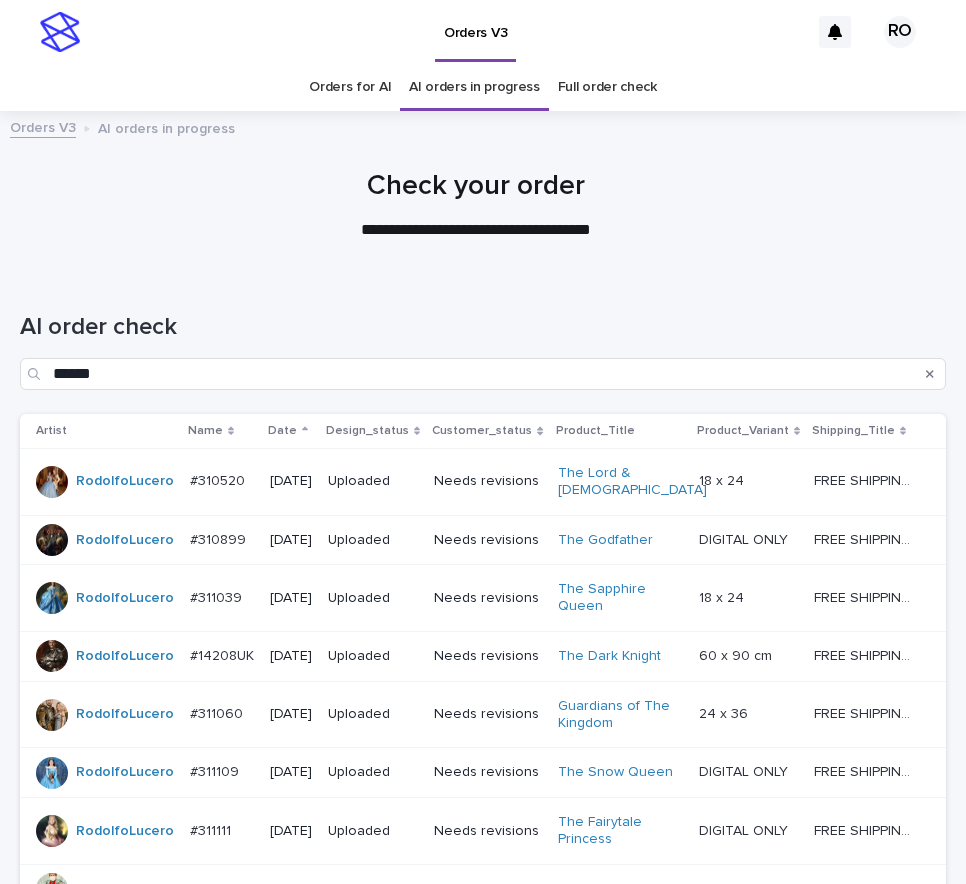 click on "AI order check ******" at bounding box center (483, 343) 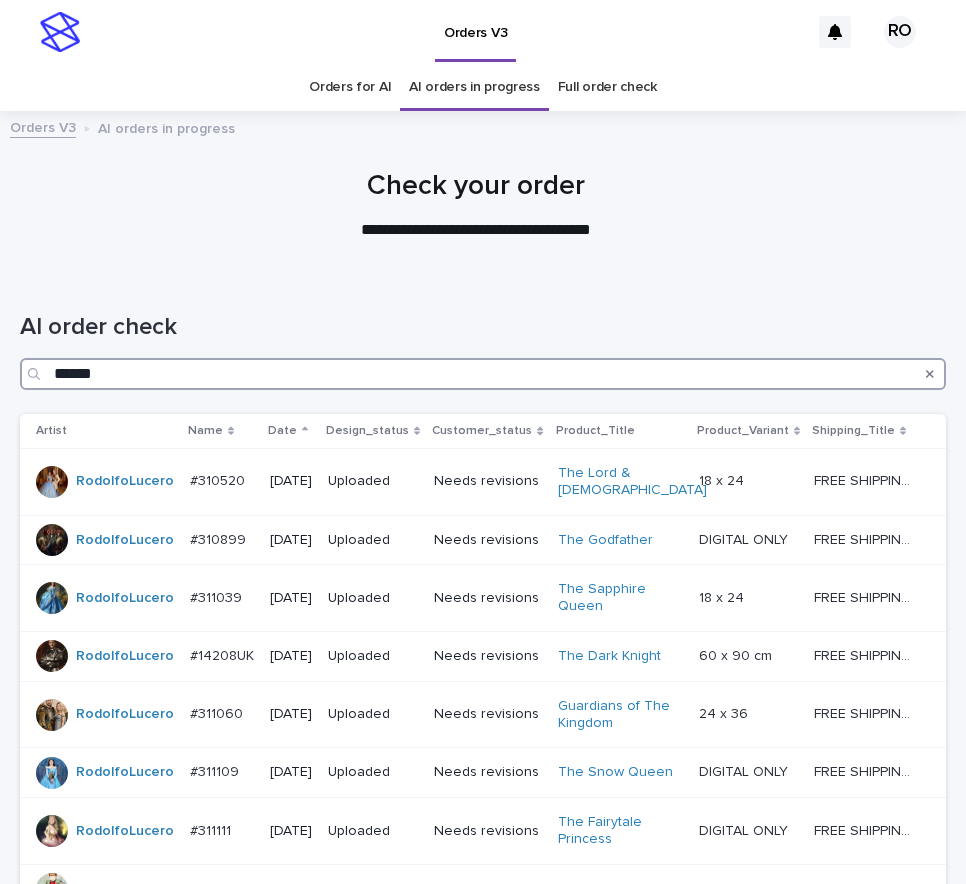 drag, startPoint x: 95, startPoint y: 372, endPoint x: 6, endPoint y: 360, distance: 89.80534 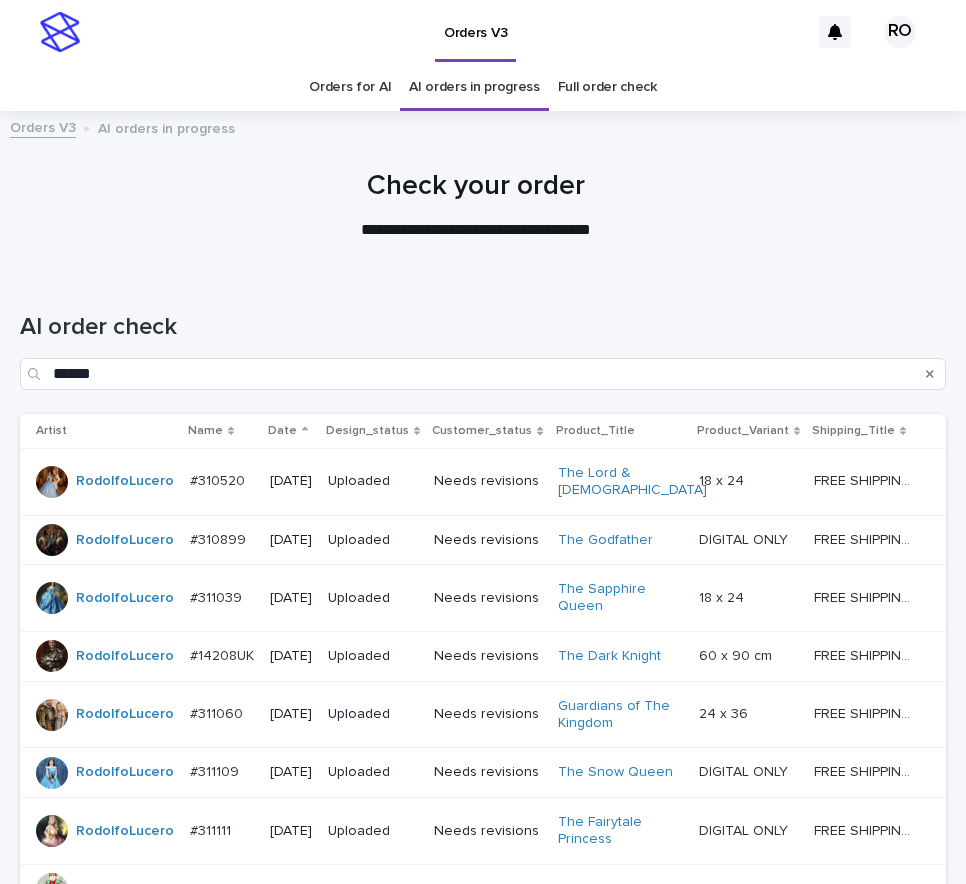click on "**********" at bounding box center [476, 230] 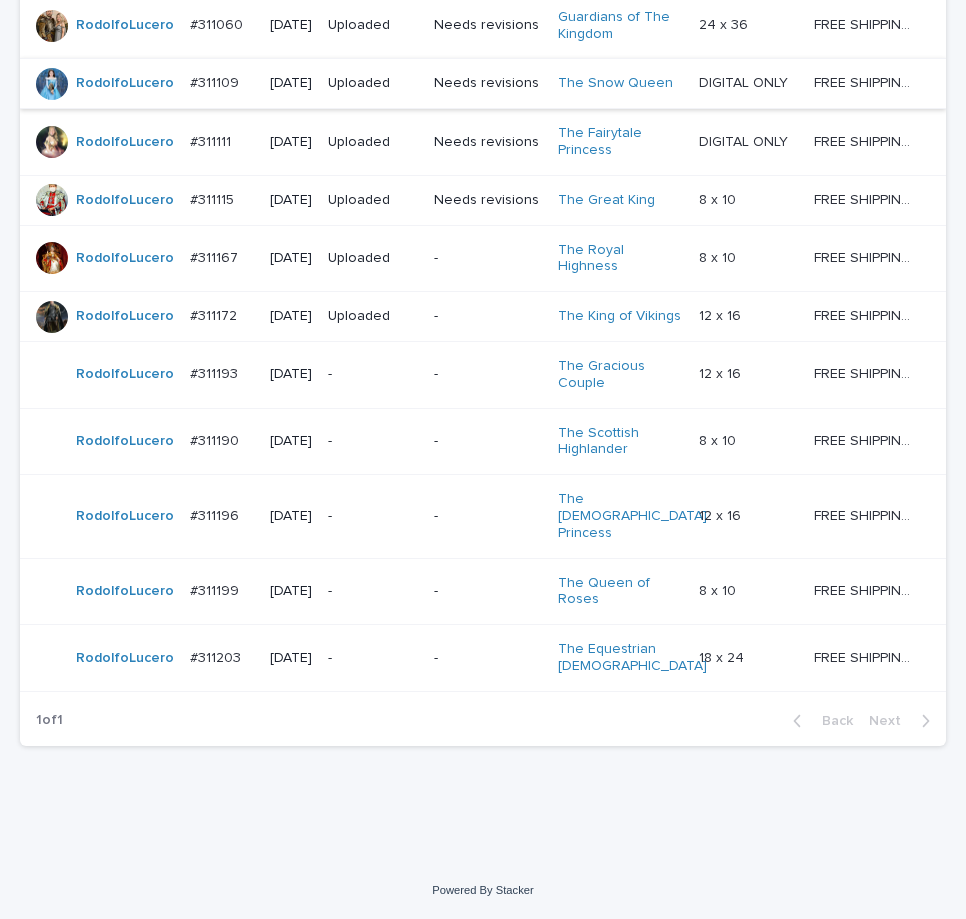 scroll, scrollTop: 756, scrollLeft: 0, axis: vertical 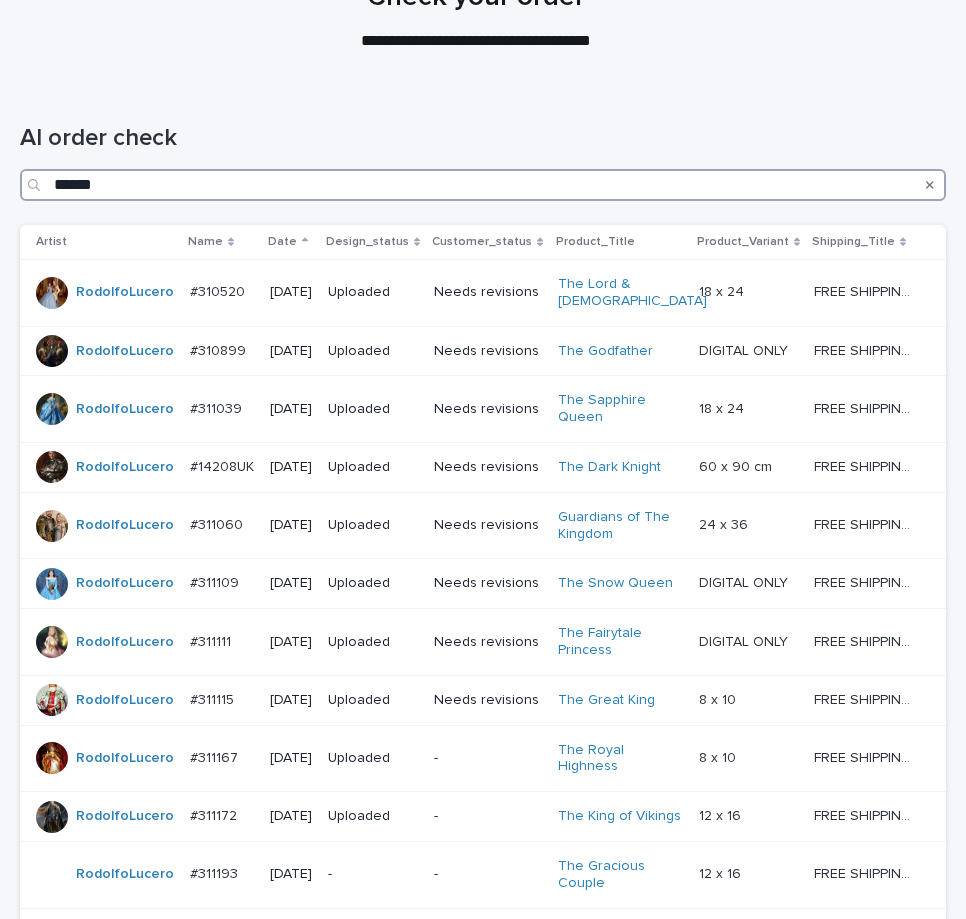 drag, startPoint x: 112, startPoint y: 179, endPoint x: 22, endPoint y: 163, distance: 91.411156 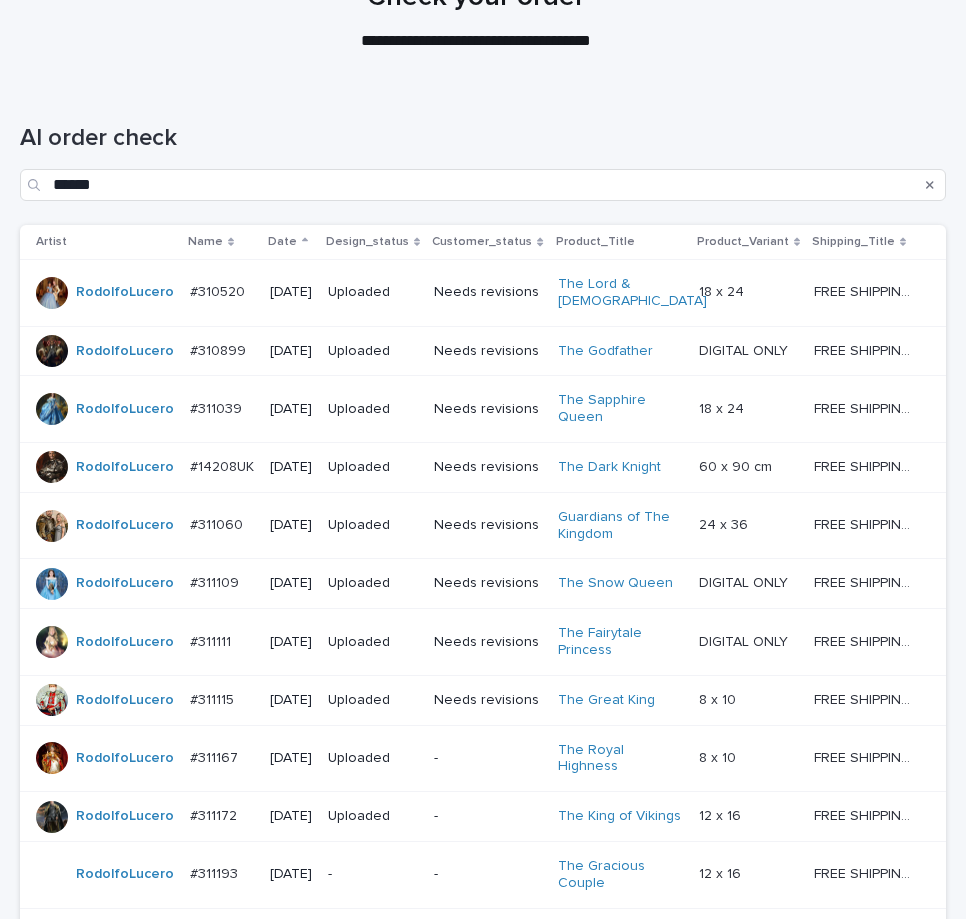 click on "AI order check ******" at bounding box center [483, 154] 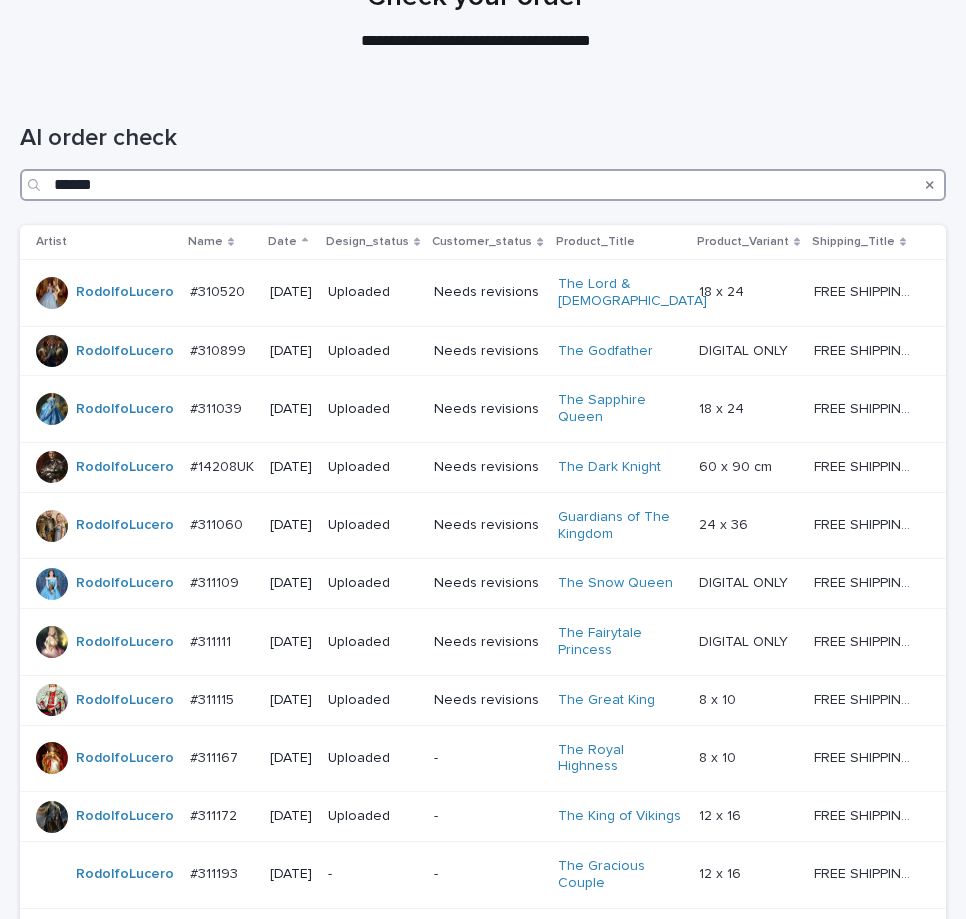 drag, startPoint x: 139, startPoint y: 179, endPoint x: 18, endPoint y: 168, distance: 121.49897 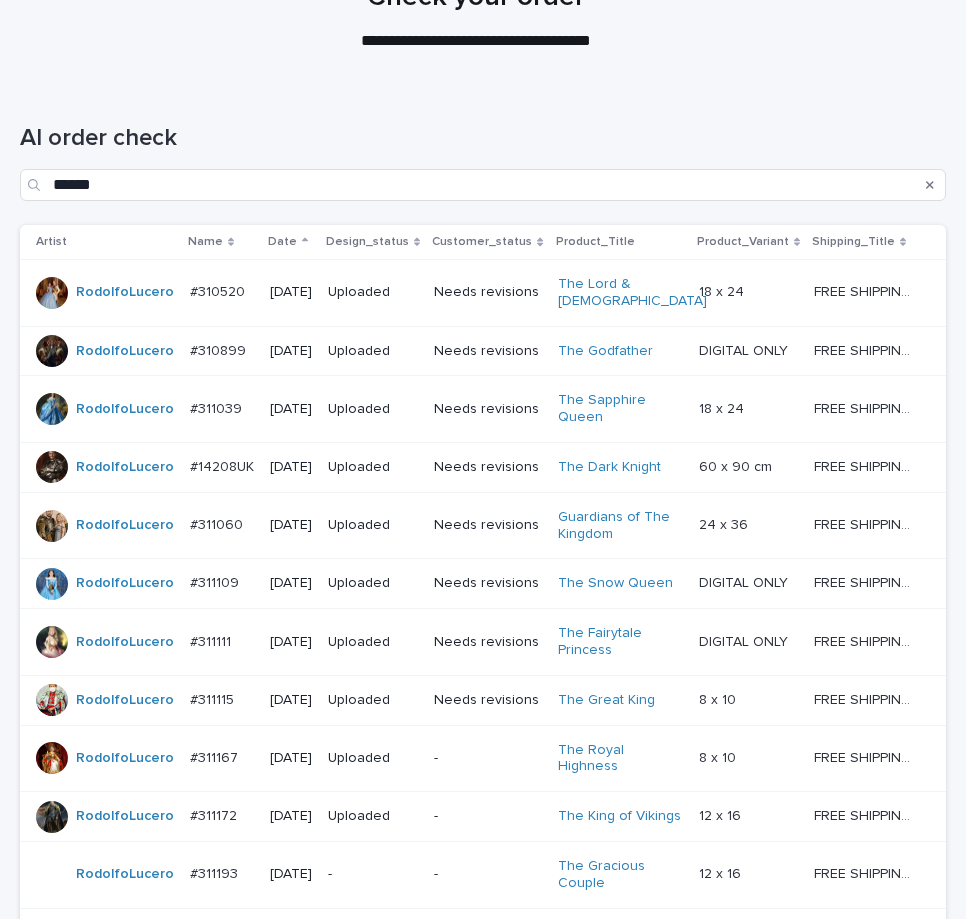 click on "AI order check" at bounding box center [483, 138] 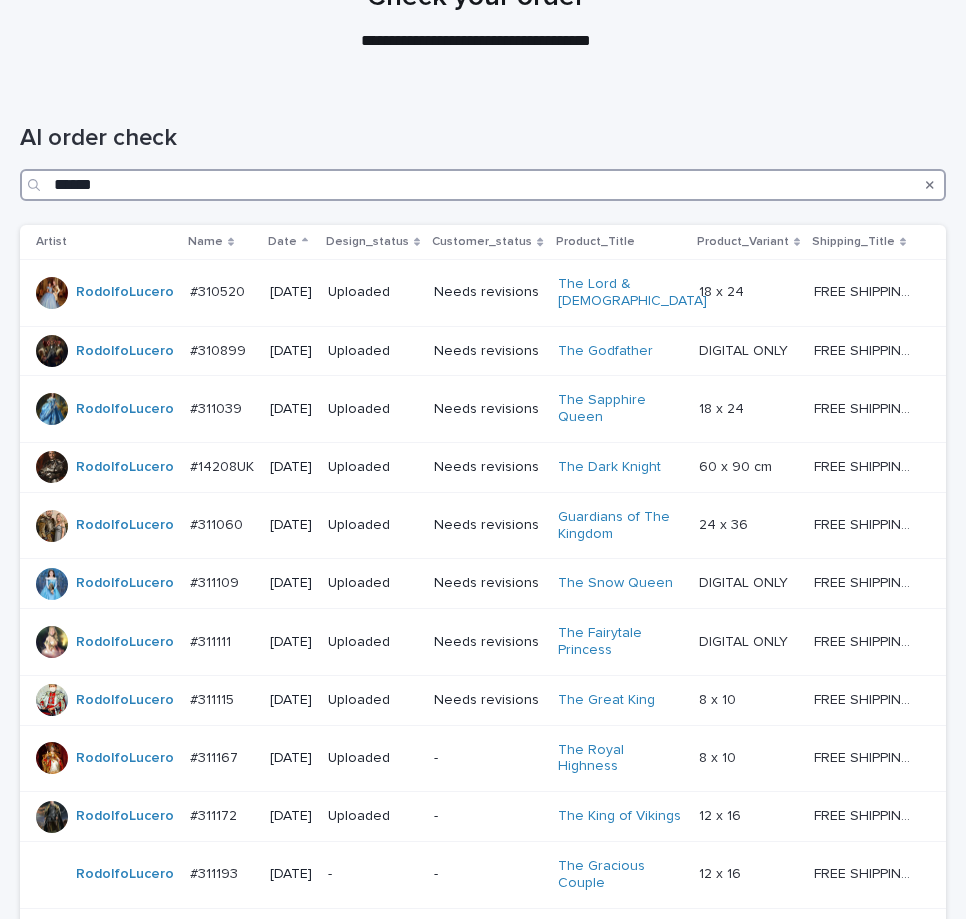 drag, startPoint x: 64, startPoint y: 190, endPoint x: -35, endPoint y: 195, distance: 99.12618 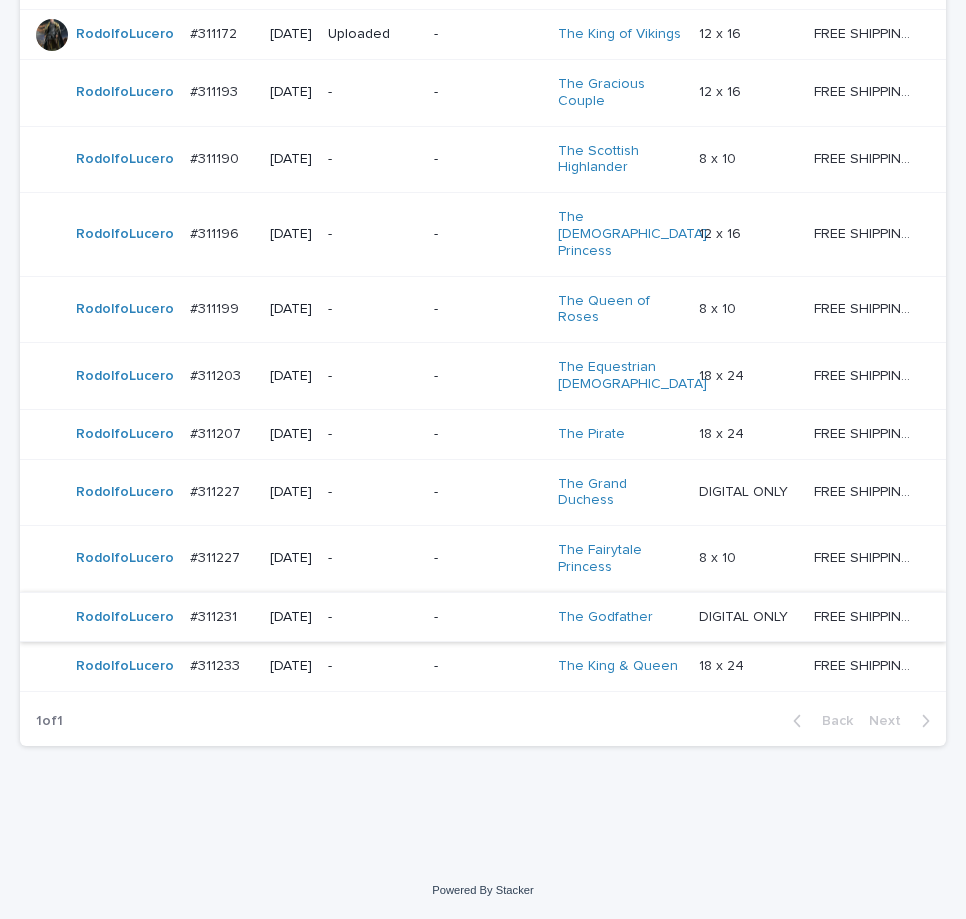 scroll, scrollTop: 1089, scrollLeft: 0, axis: vertical 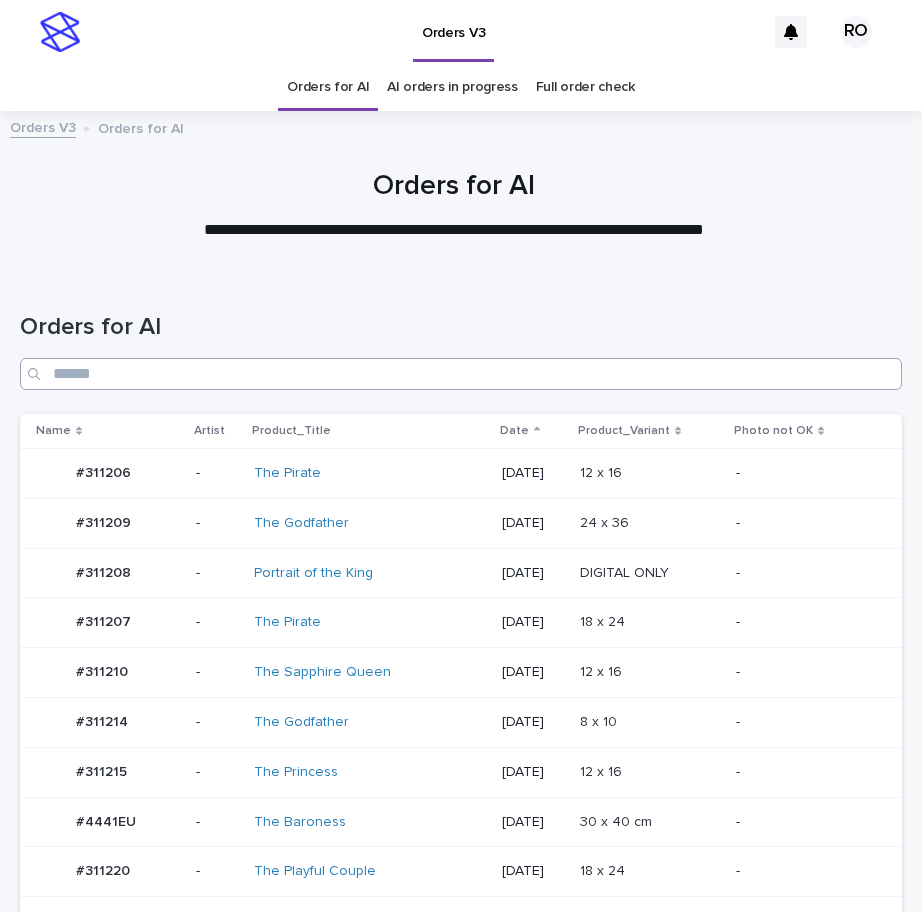 drag, startPoint x: 164, startPoint y: 318, endPoint x: 403, endPoint y: 383, distance: 247.68124 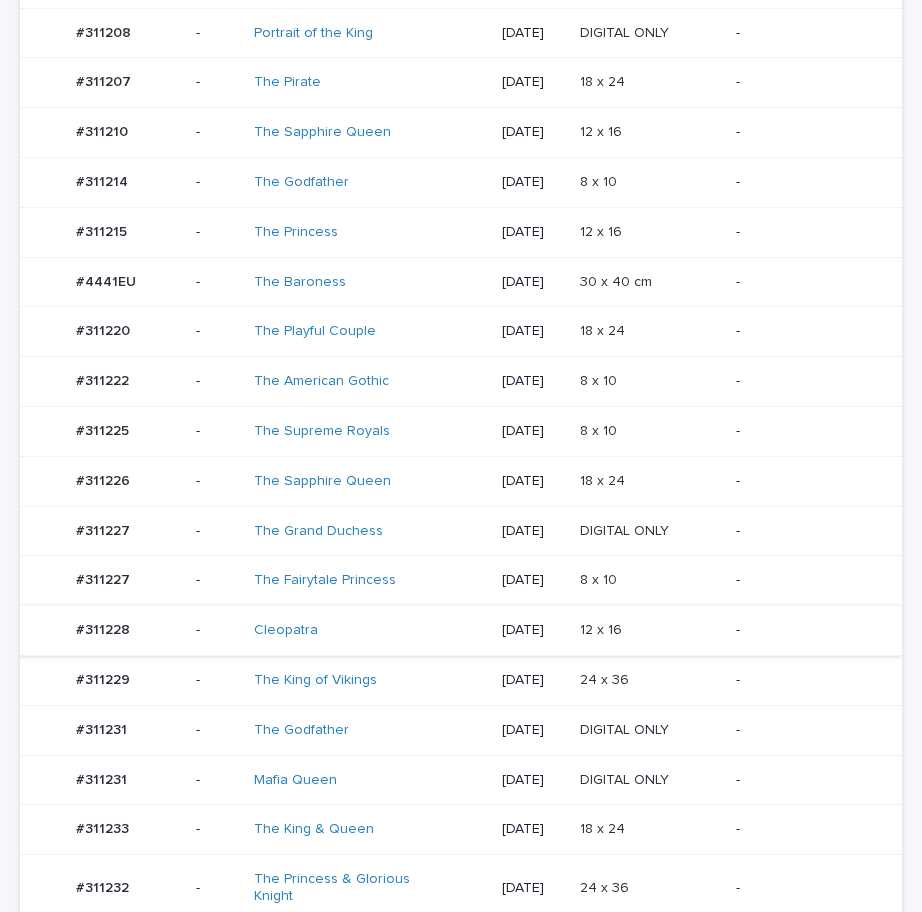 scroll, scrollTop: 532, scrollLeft: 0, axis: vertical 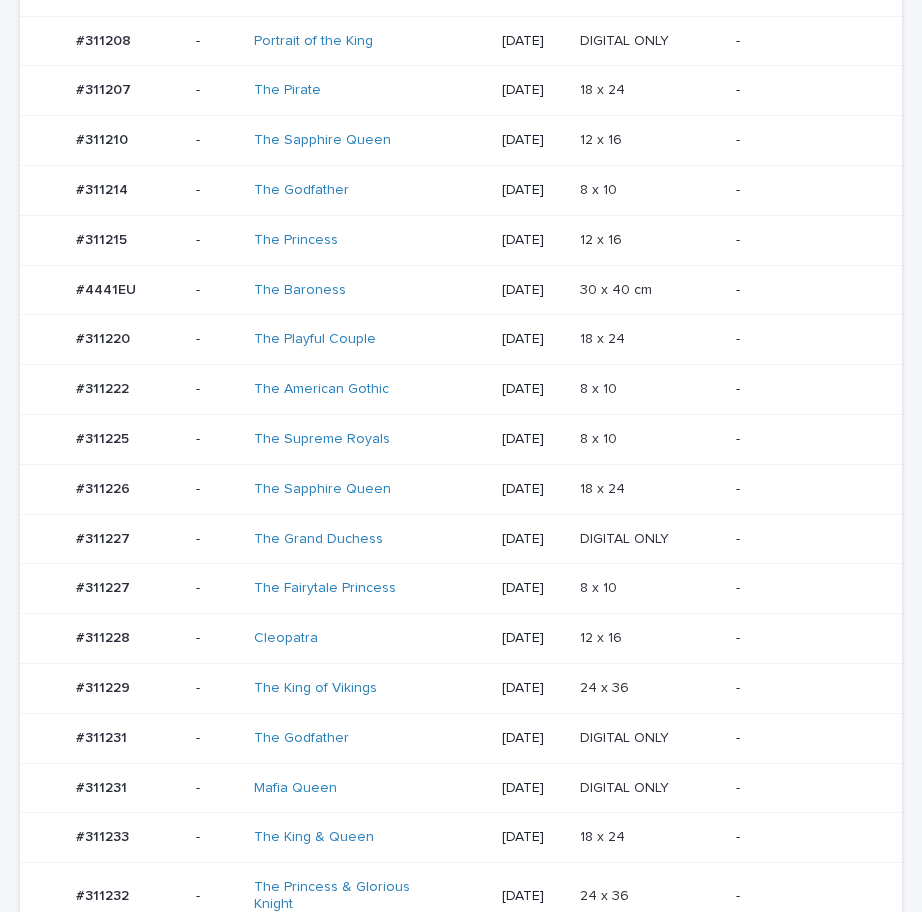 click on "-" at bounding box center (803, 588) 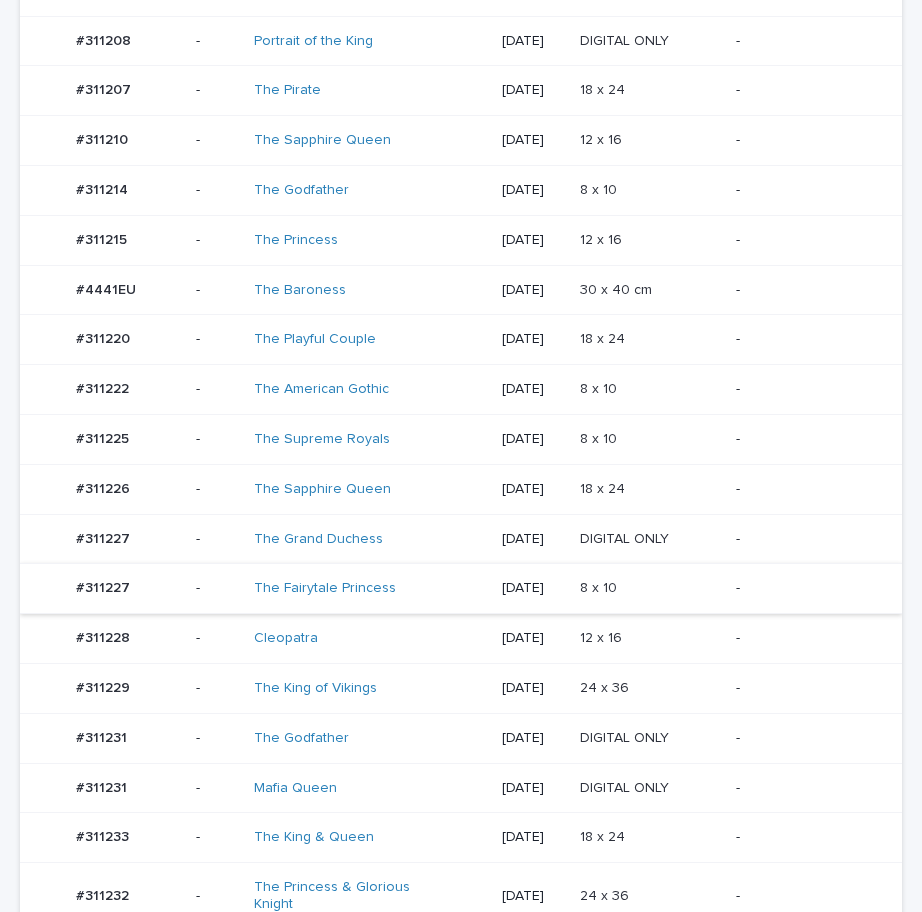 scroll, scrollTop: 0, scrollLeft: 0, axis: both 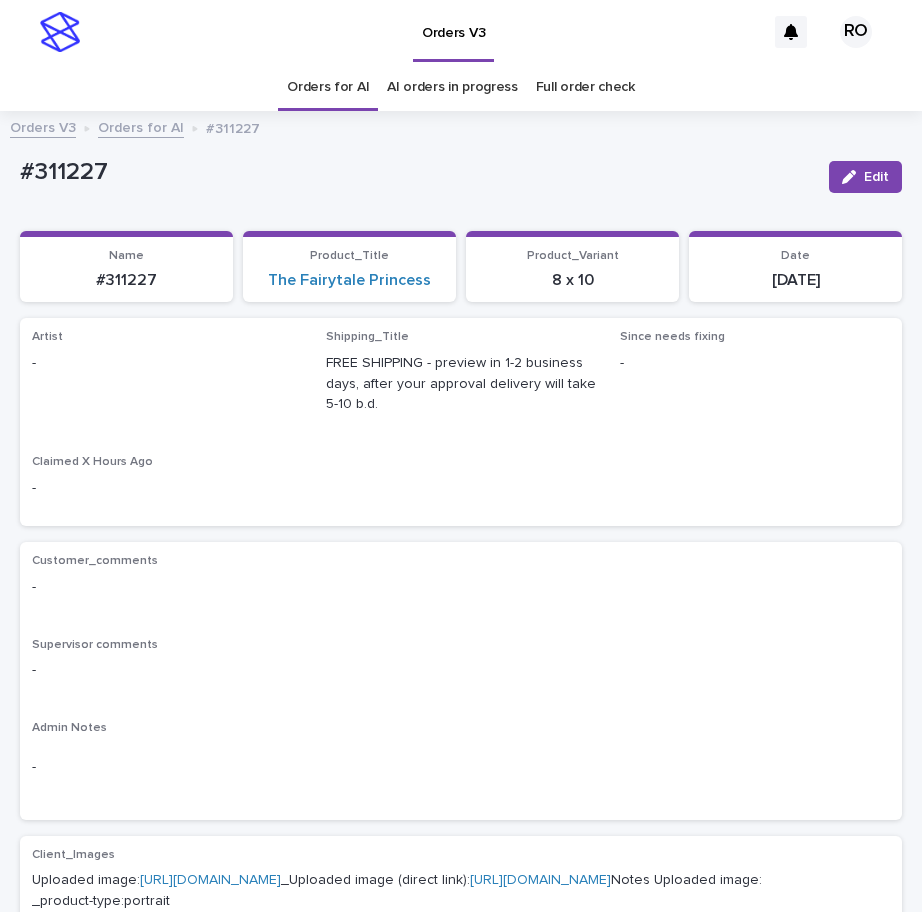 drag, startPoint x: 857, startPoint y: 167, endPoint x: 486, endPoint y: 265, distance: 383.72516 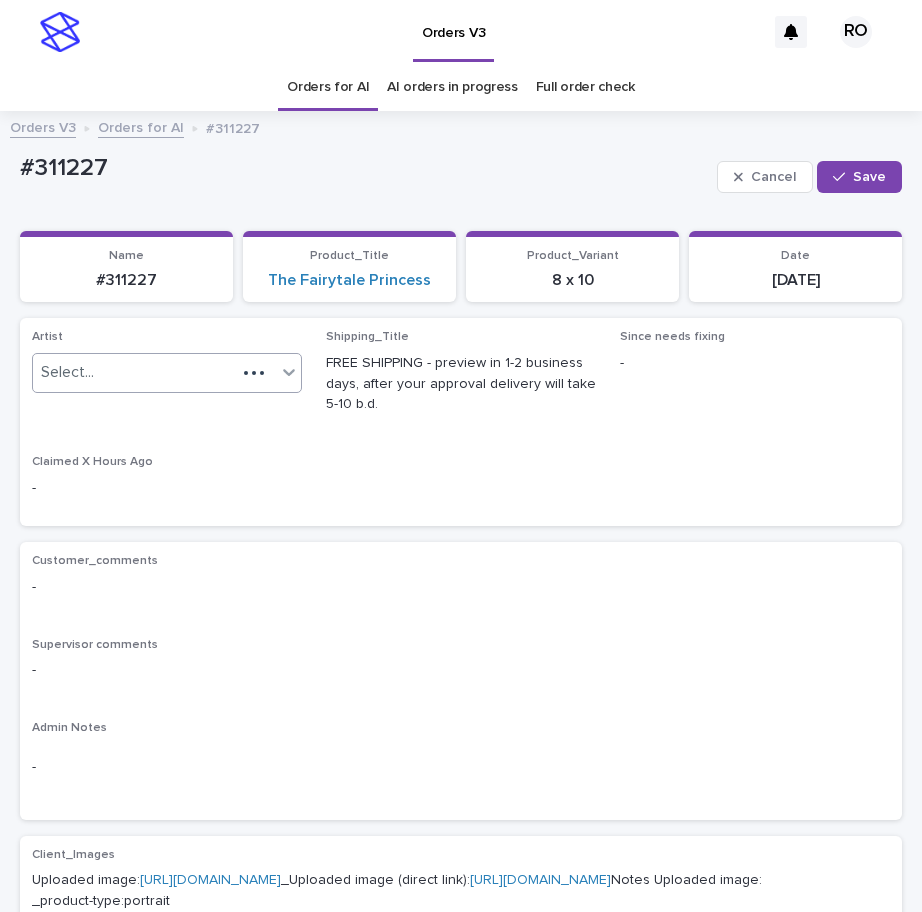 click at bounding box center [254, 373] 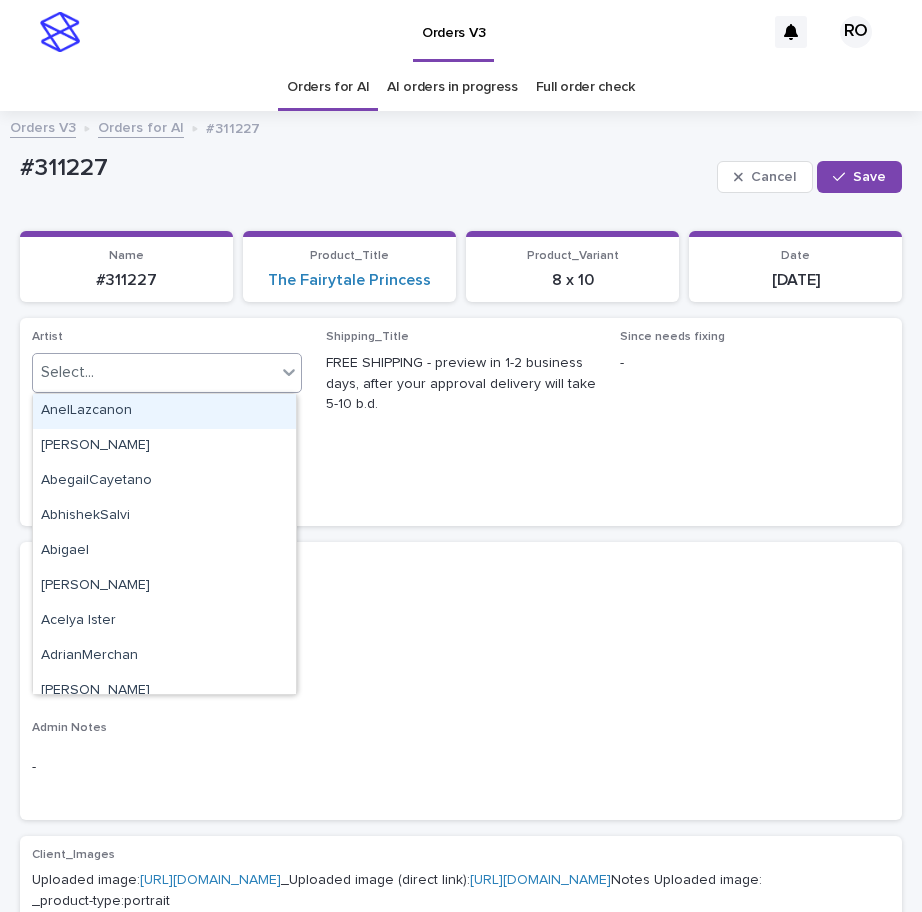 paste on "******" 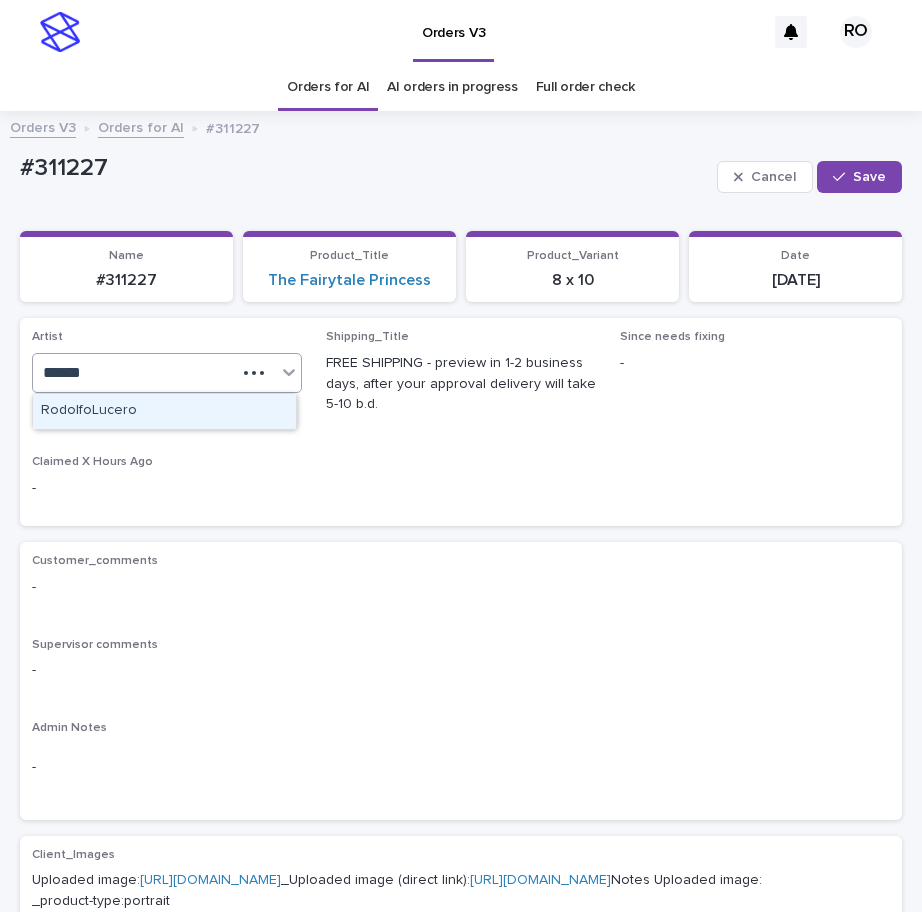 drag, startPoint x: 252, startPoint y: 402, endPoint x: 258, endPoint y: 422, distance: 20.880613 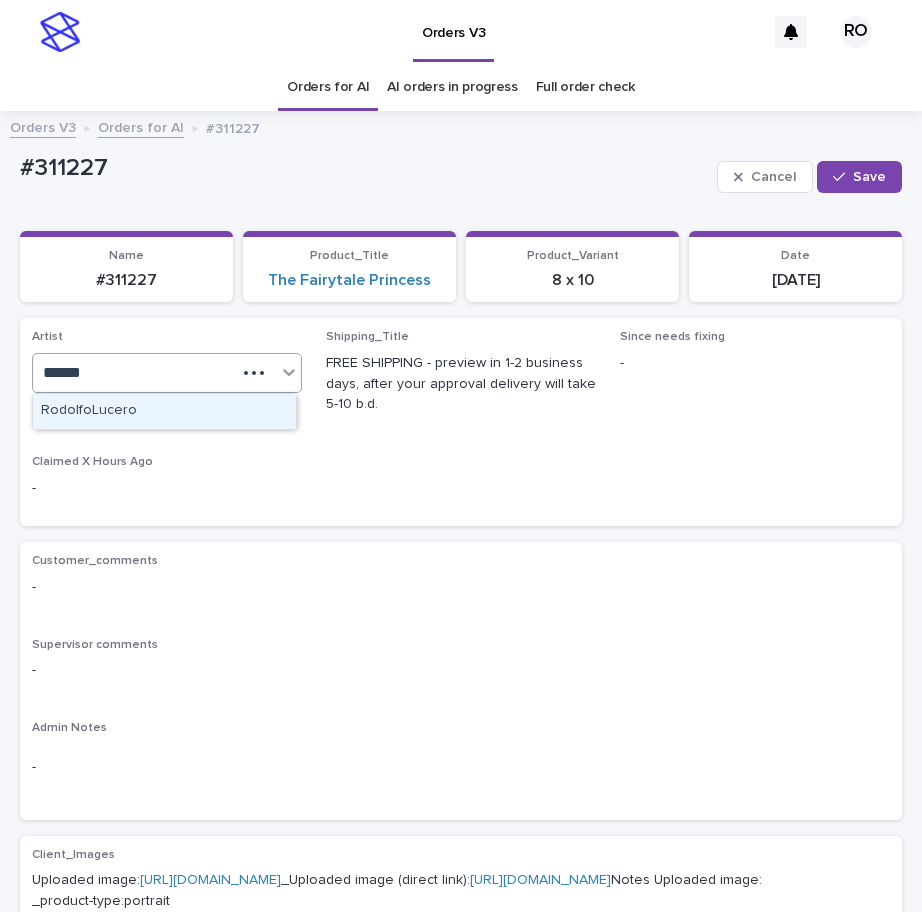 type 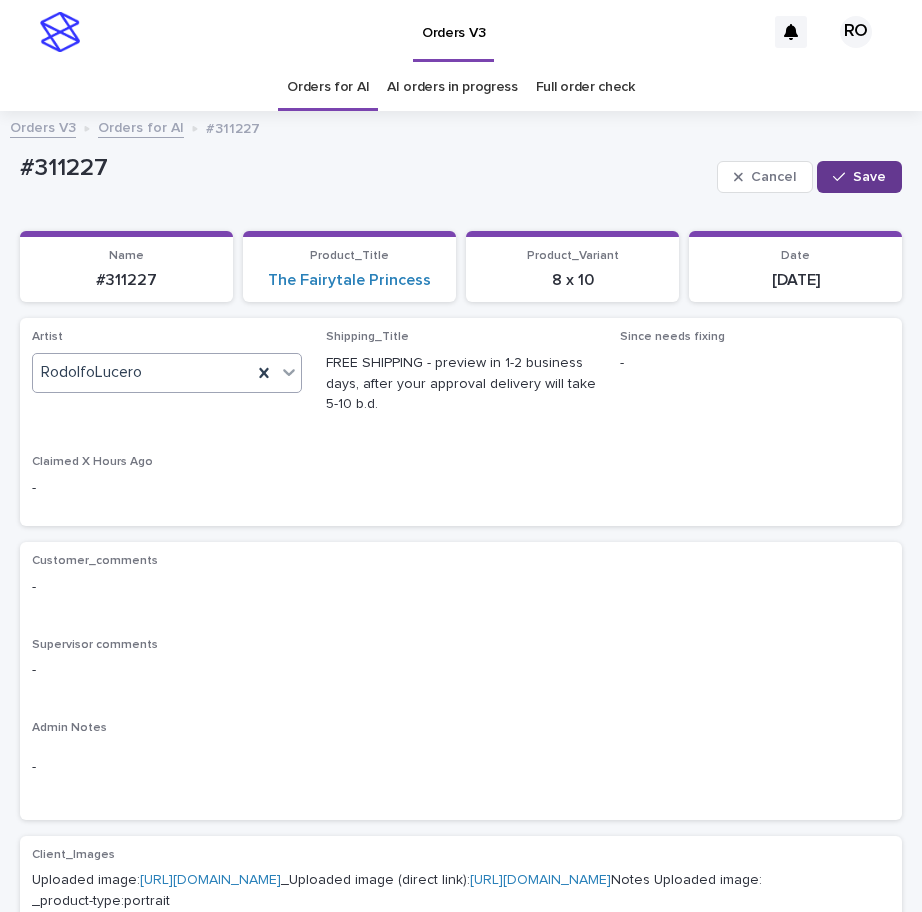 click at bounding box center (843, 177) 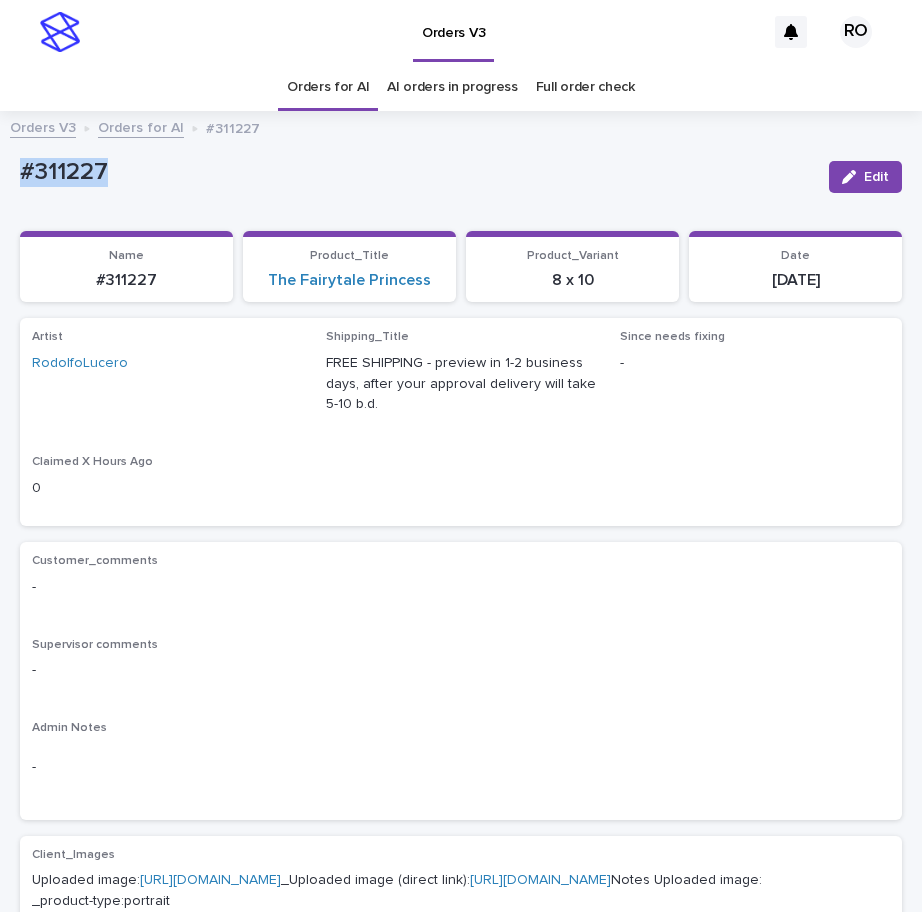 drag, startPoint x: 147, startPoint y: 165, endPoint x: 15, endPoint y: 154, distance: 132.45753 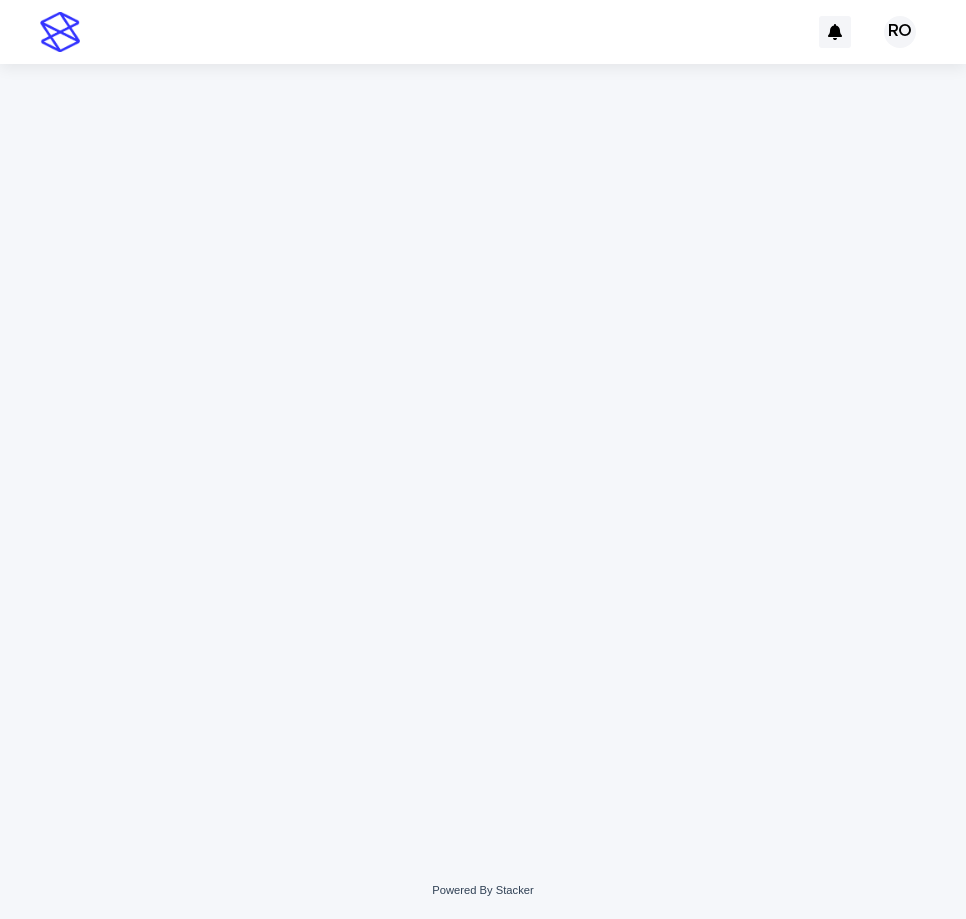 scroll, scrollTop: 0, scrollLeft: 0, axis: both 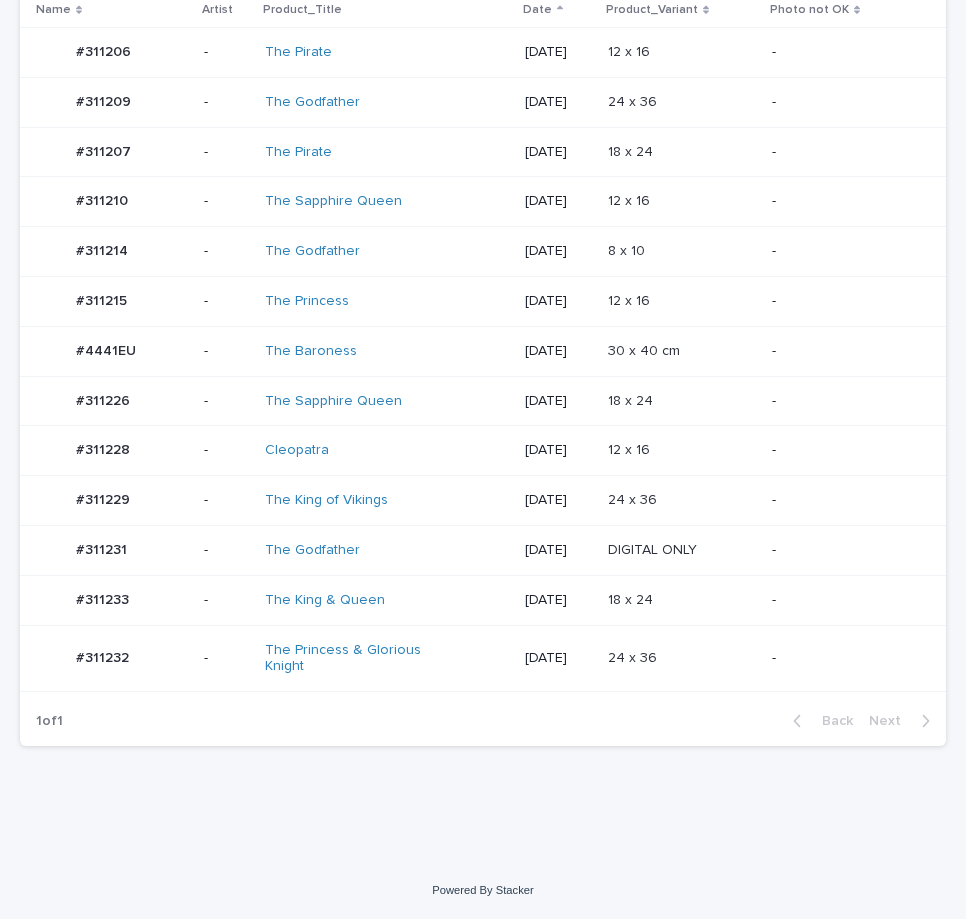 click on "-" at bounding box center [855, 600] 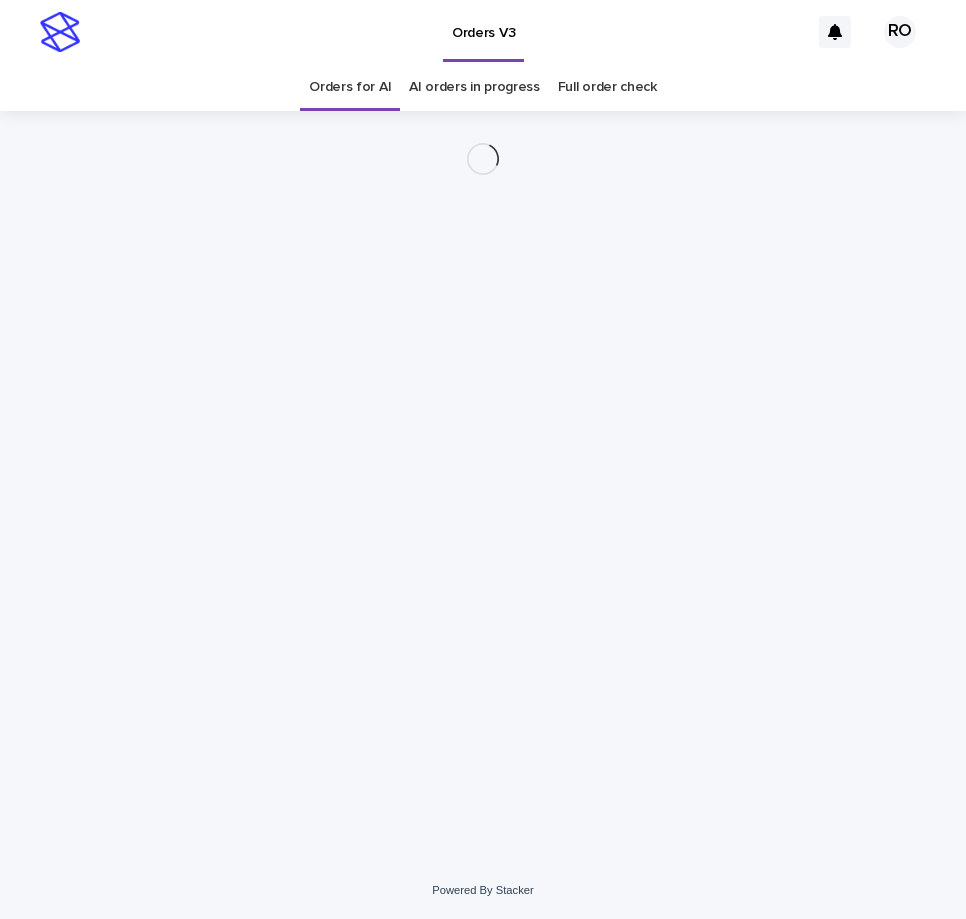 scroll, scrollTop: 0, scrollLeft: 0, axis: both 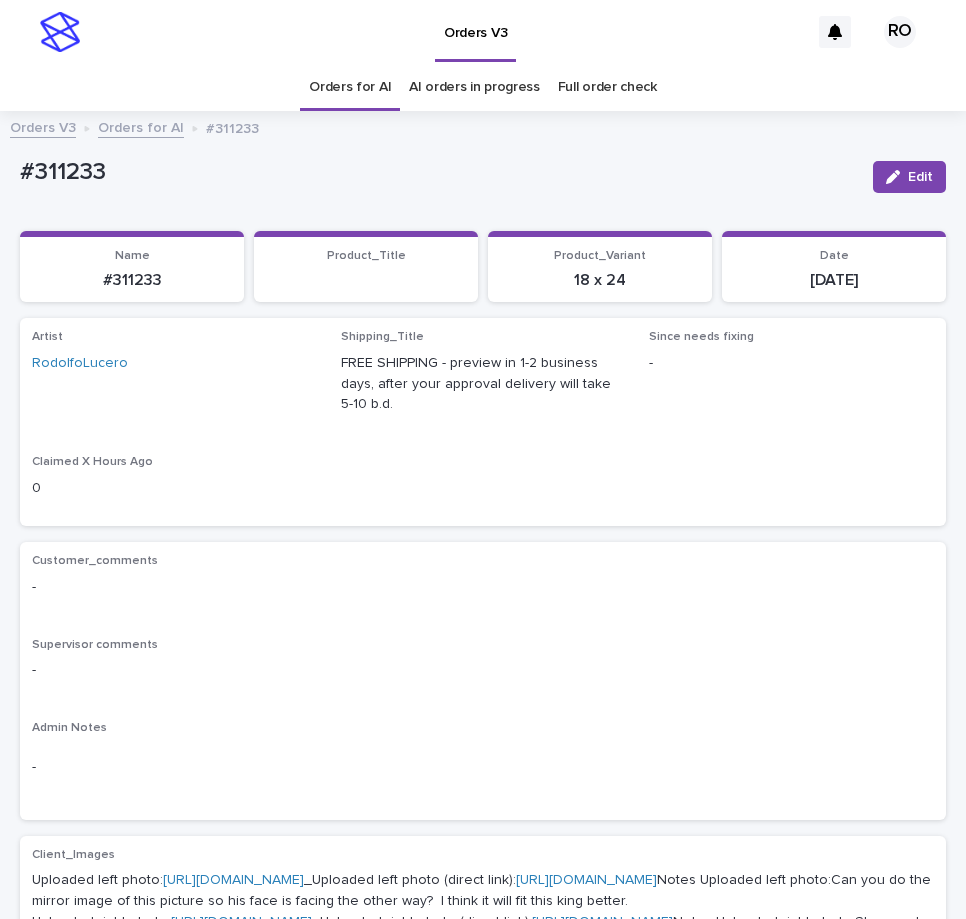 drag, startPoint x: 889, startPoint y: 175, endPoint x: 222, endPoint y: 398, distance: 703.29083 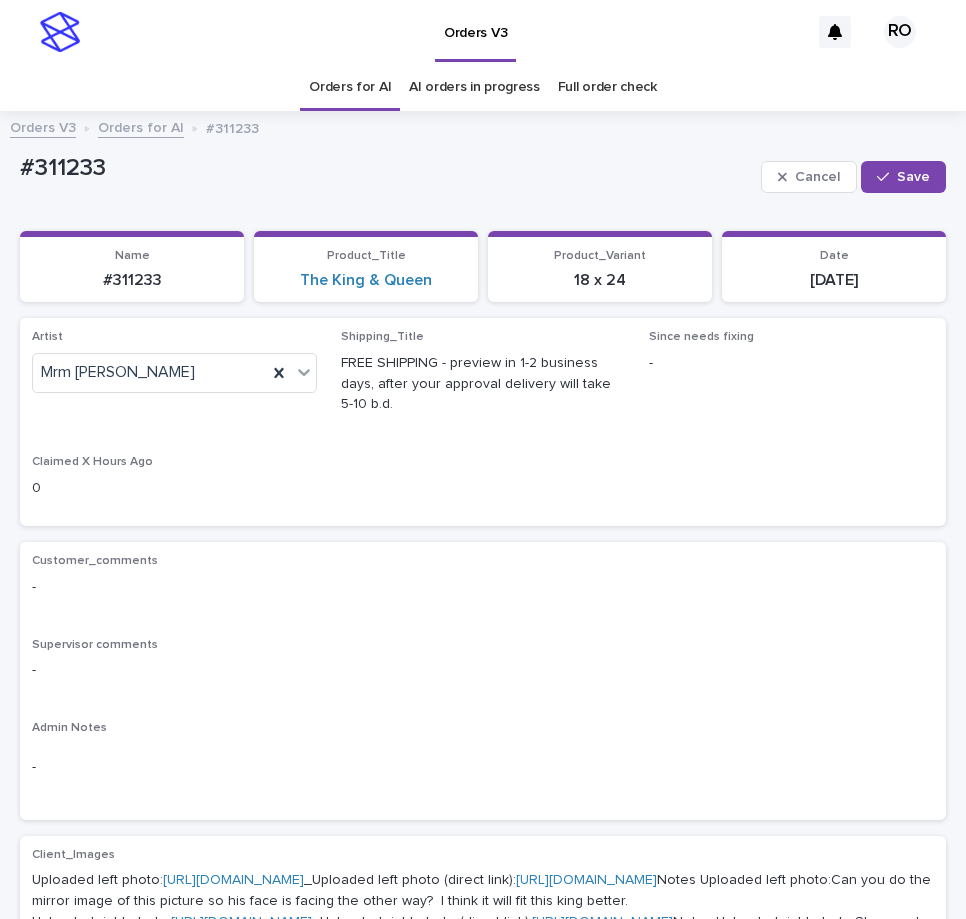 drag, startPoint x: 810, startPoint y: 178, endPoint x: 454, endPoint y: 109, distance: 362.62515 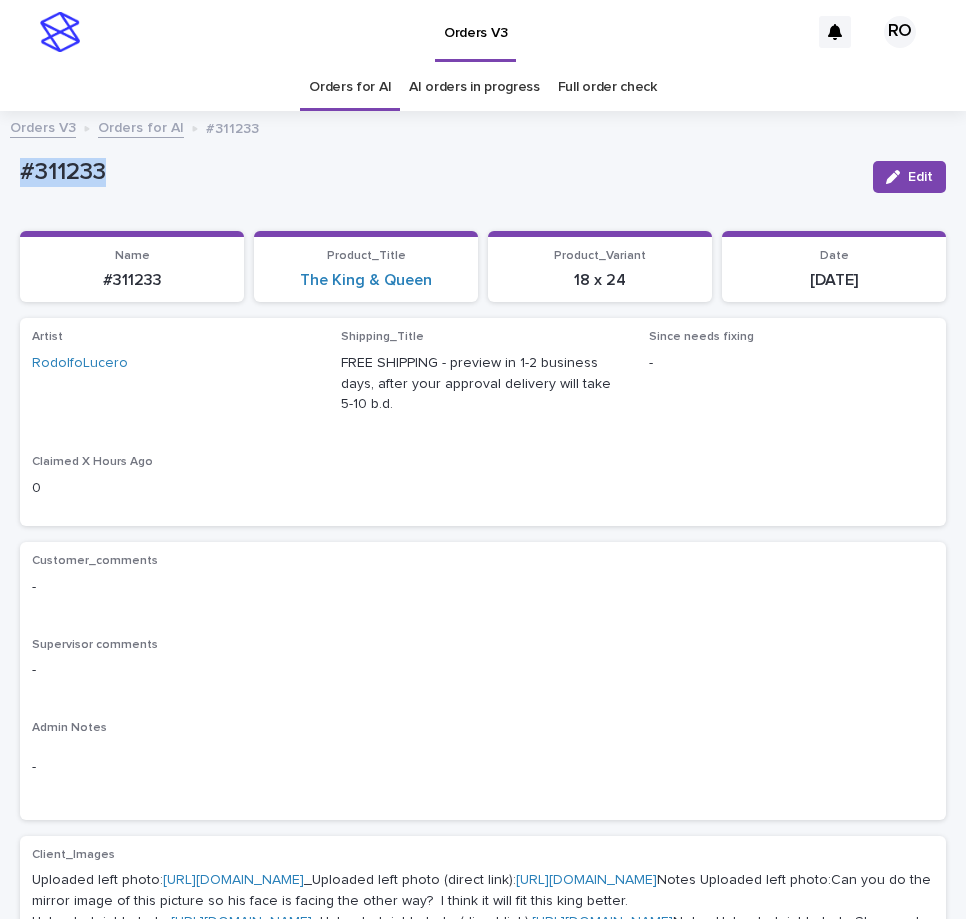 drag, startPoint x: 138, startPoint y: 179, endPoint x: 1, endPoint y: 174, distance: 137.09122 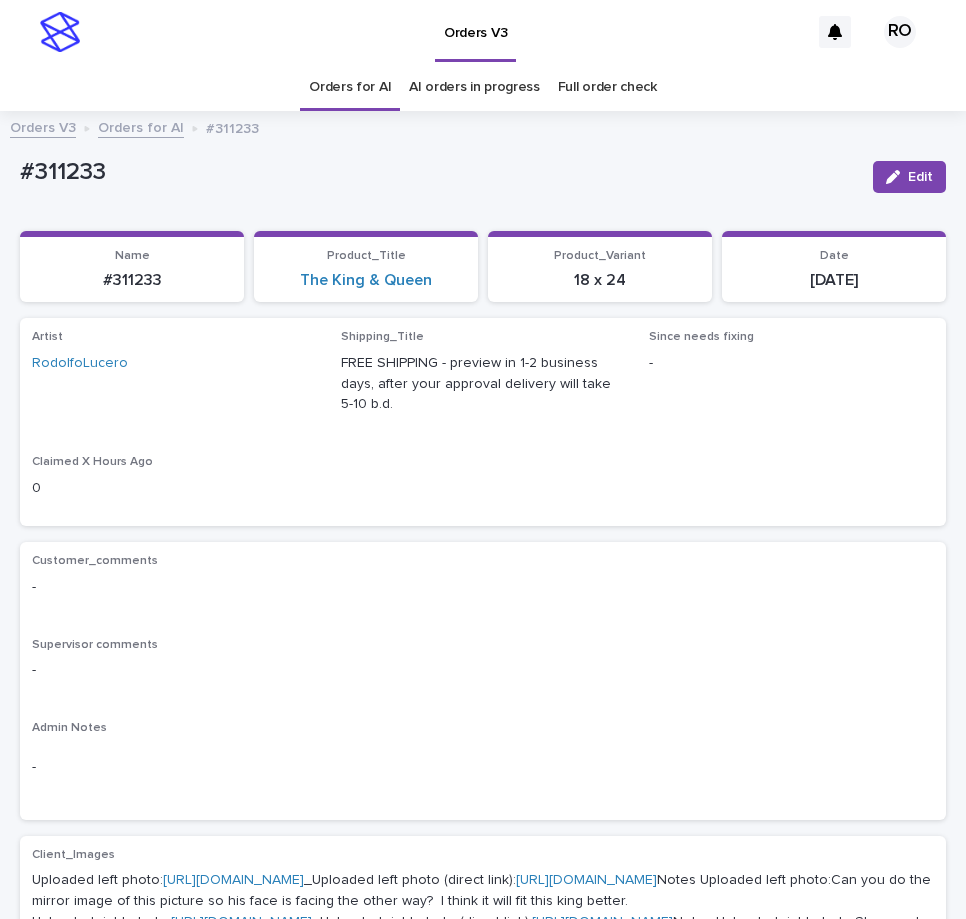 click on "Artist [PERSON_NAME]   Shipping_Title FREE SHIPPING - preview in 1-2 business days, after your approval delivery will take 5-10 b.d. Since needs fixing - Claimed X Hours Ago 0" at bounding box center (483, 422) 